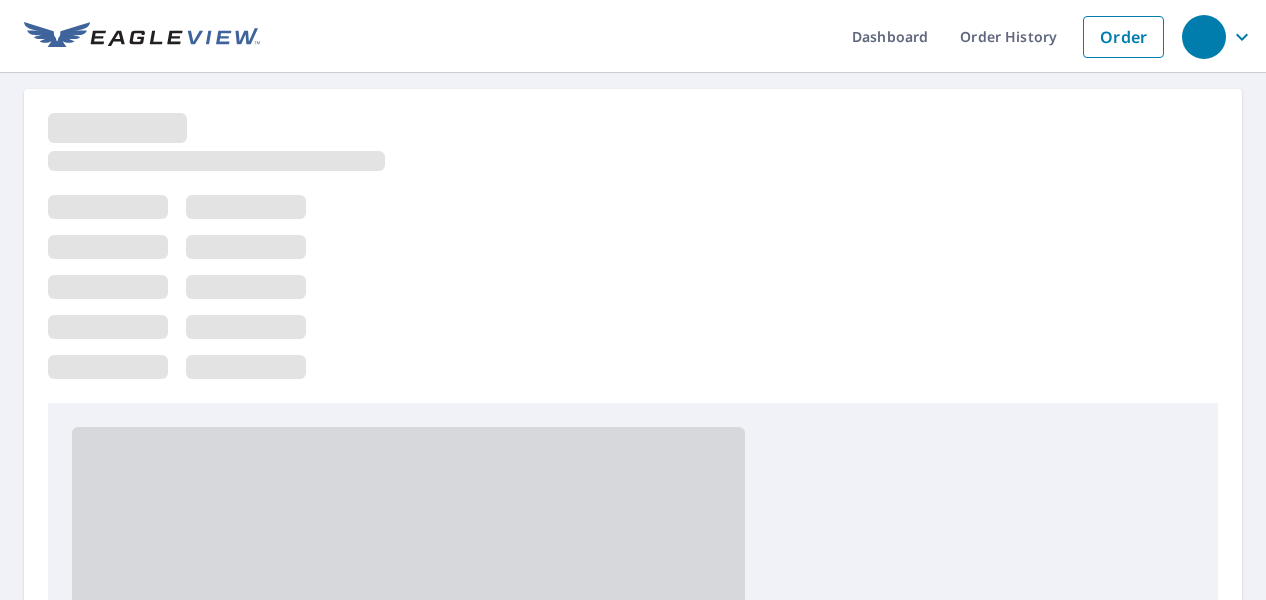 scroll, scrollTop: 0, scrollLeft: 0, axis: both 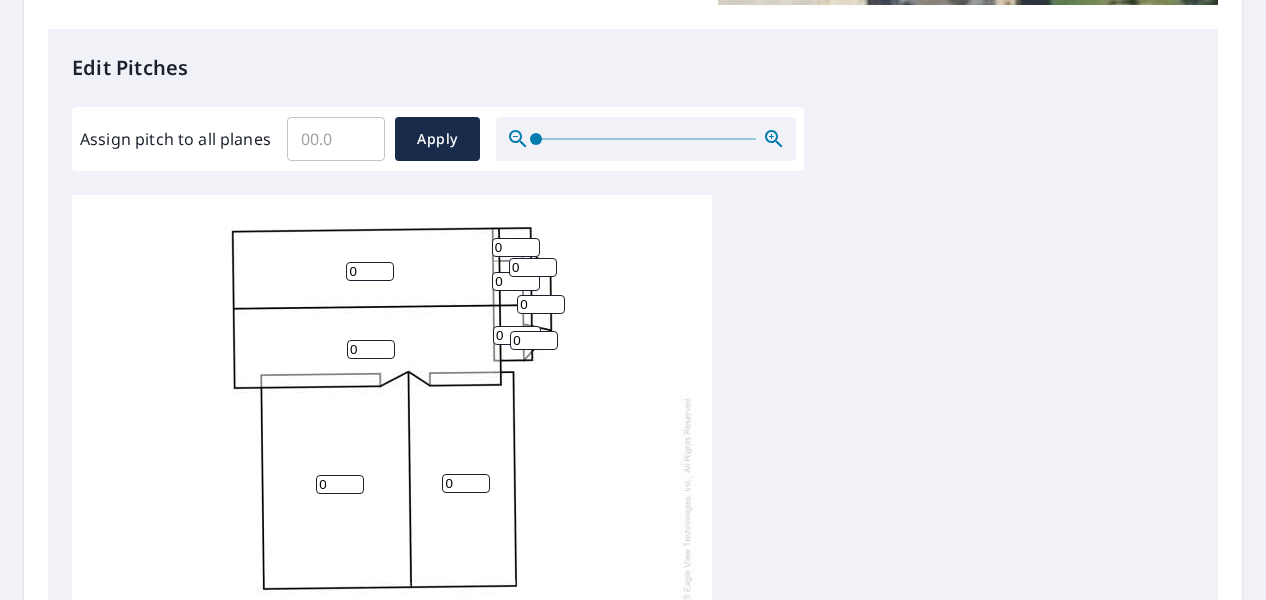 click on "0" at bounding box center (371, 349) 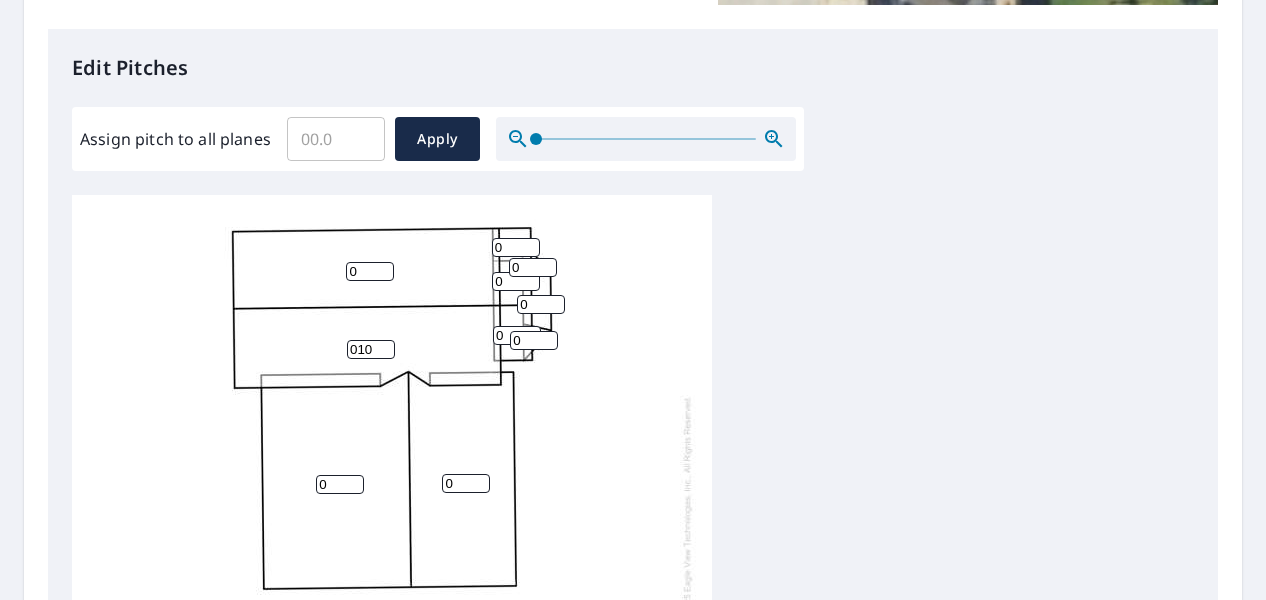 type on "010" 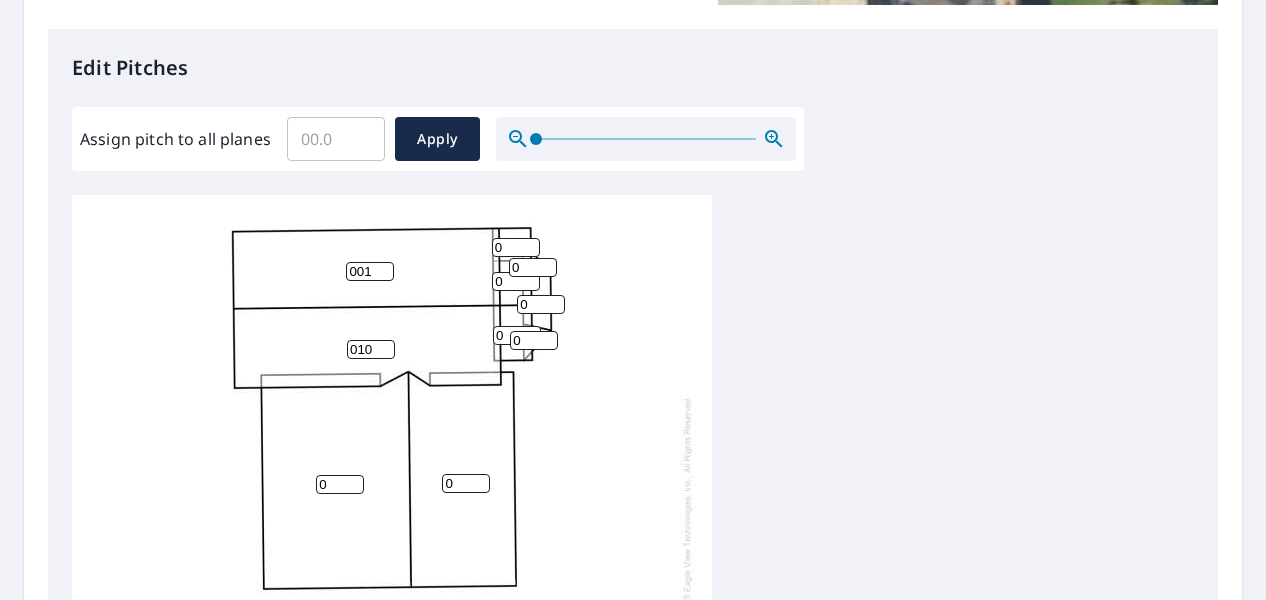 click on "[NUMBER] [NUMBER] [NUMBER] [NUMBER] [NUMBER] [NUMBER] [NUMBER] [NUMBER] [NUMBER] [NUMBER] [NUMBER] [NUMBER]" at bounding box center (392, 509) 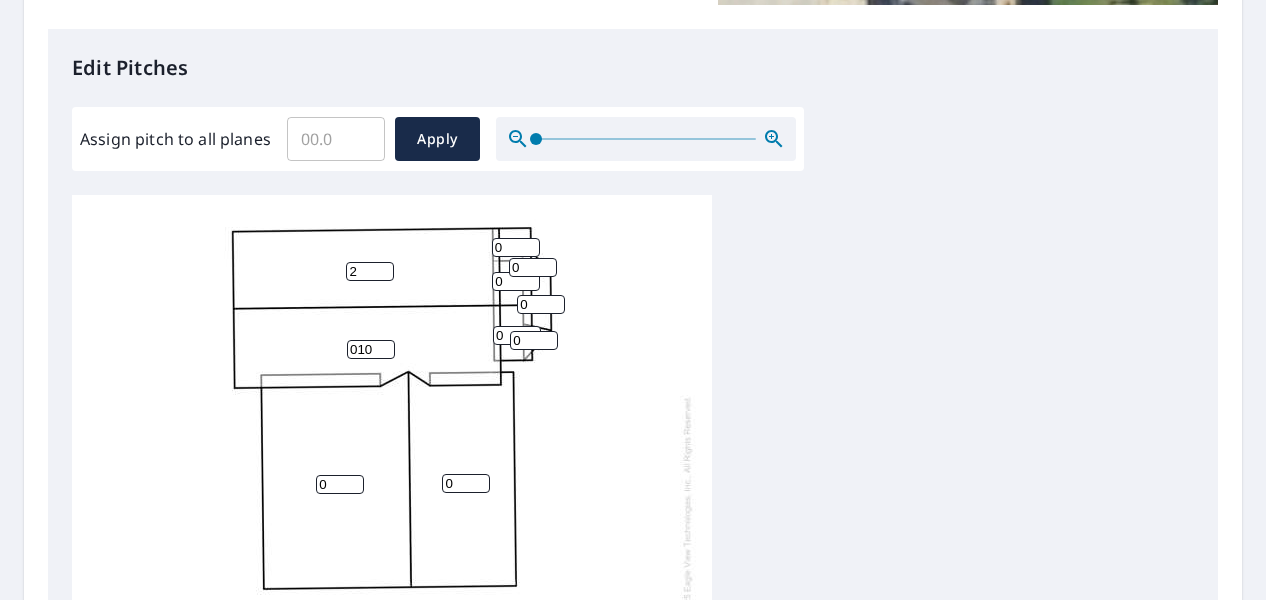 click on "2" at bounding box center [370, 271] 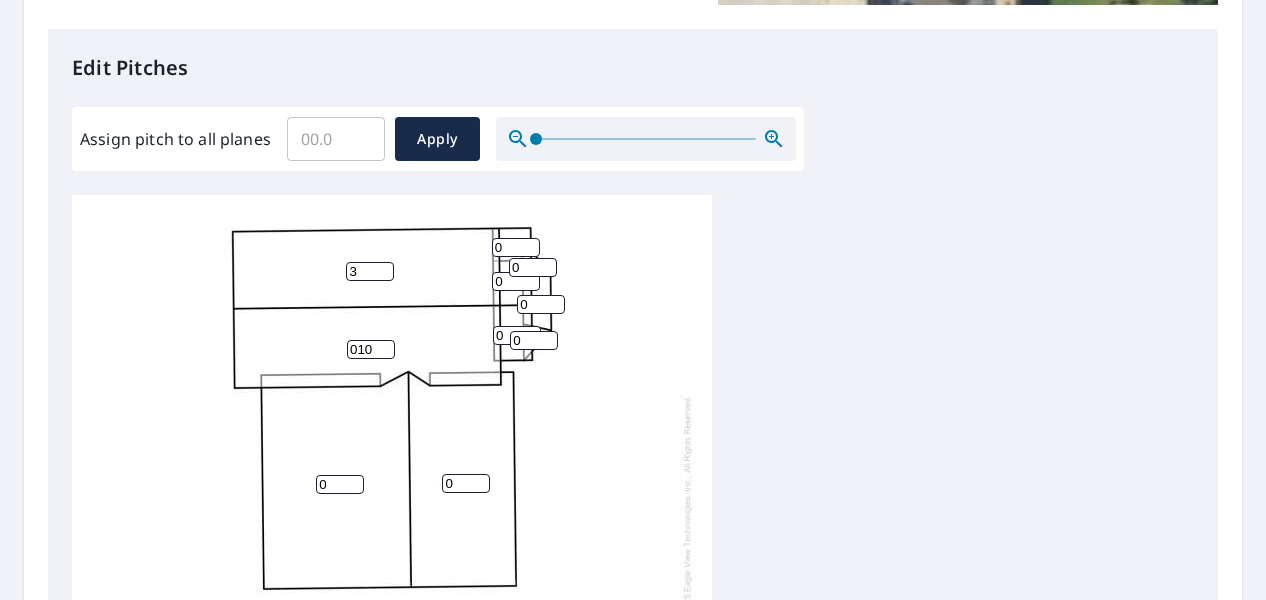 click on "3" at bounding box center (370, 271) 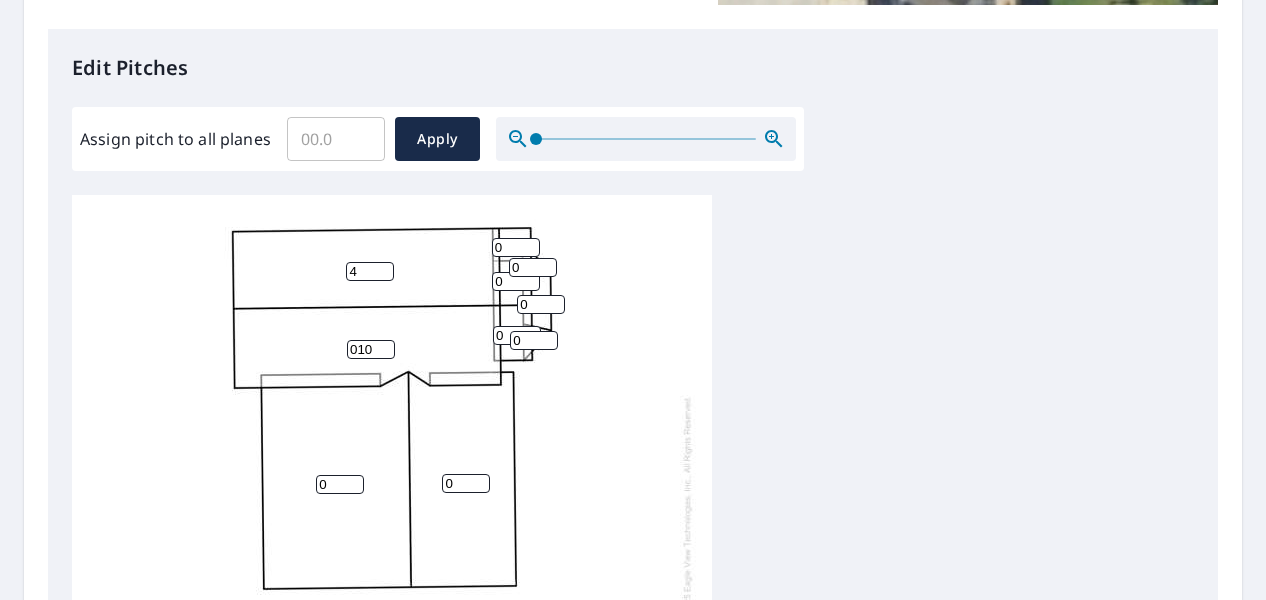 click on "4" at bounding box center (370, 271) 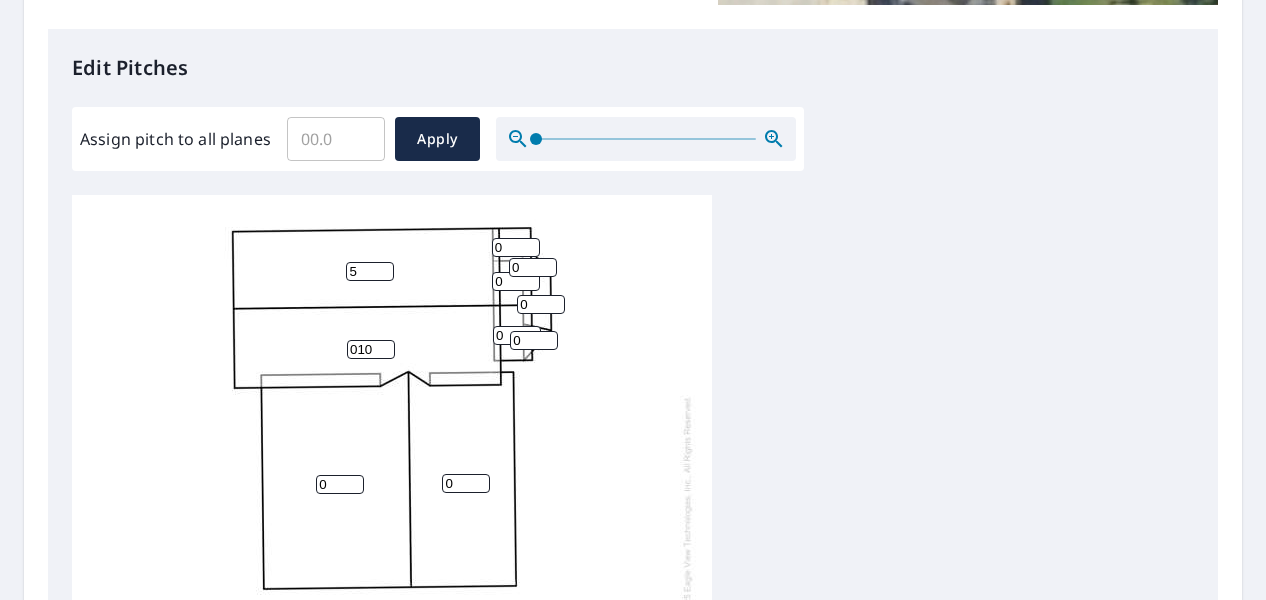 click on "5" at bounding box center [370, 271] 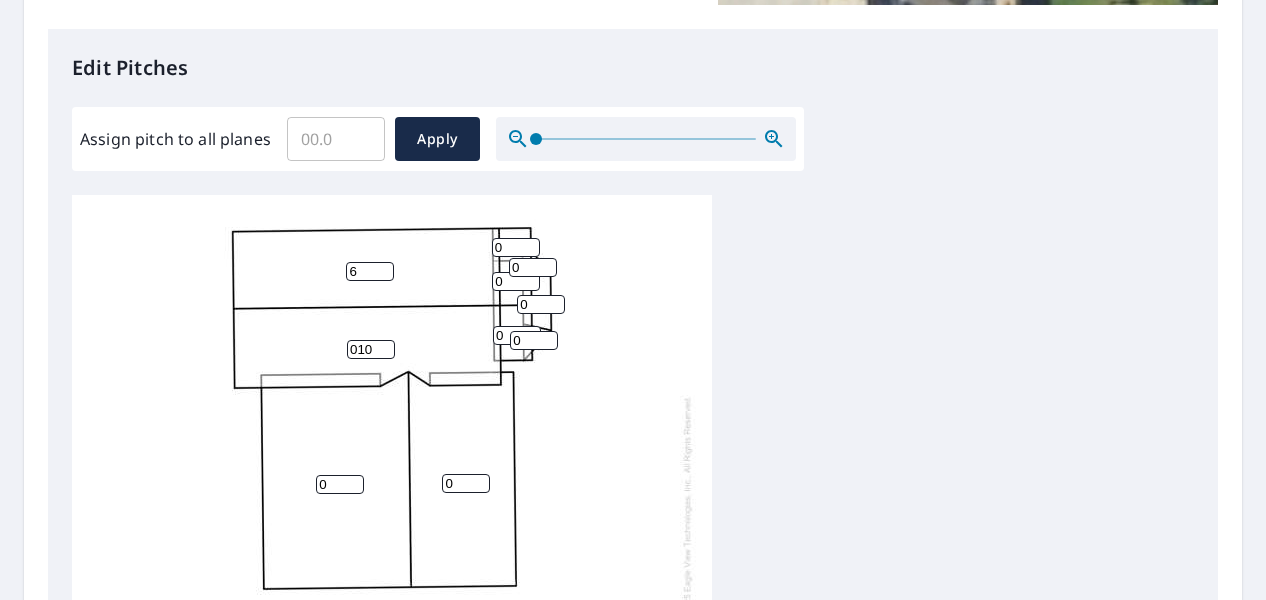 click on "6" at bounding box center (370, 271) 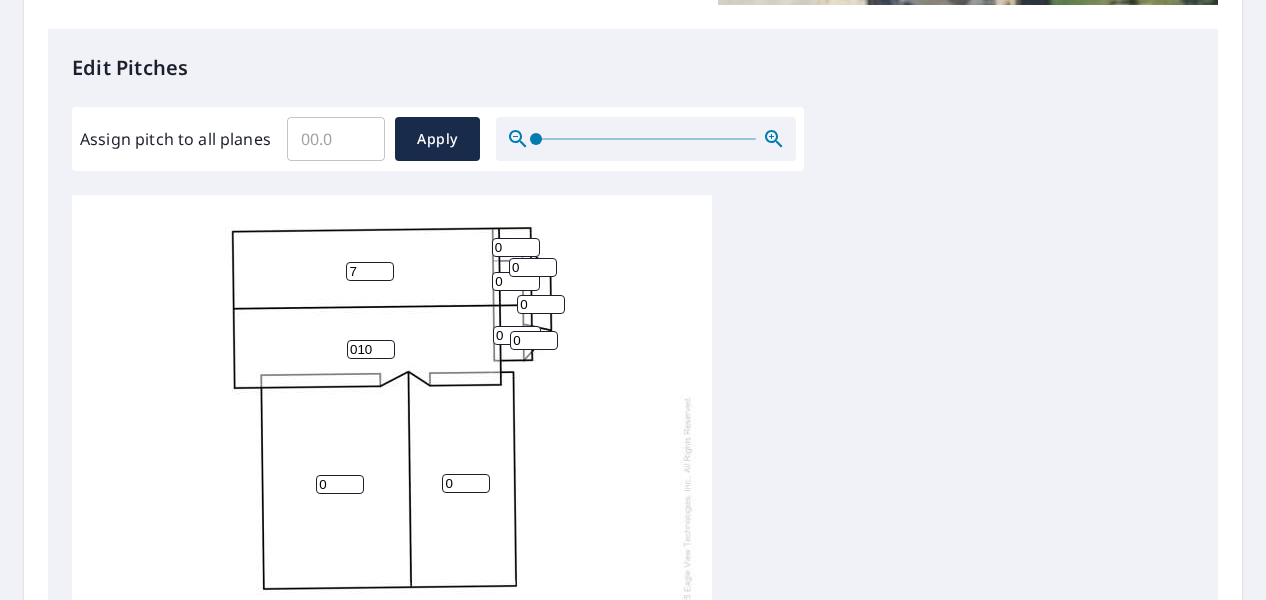 click on "7" at bounding box center [370, 271] 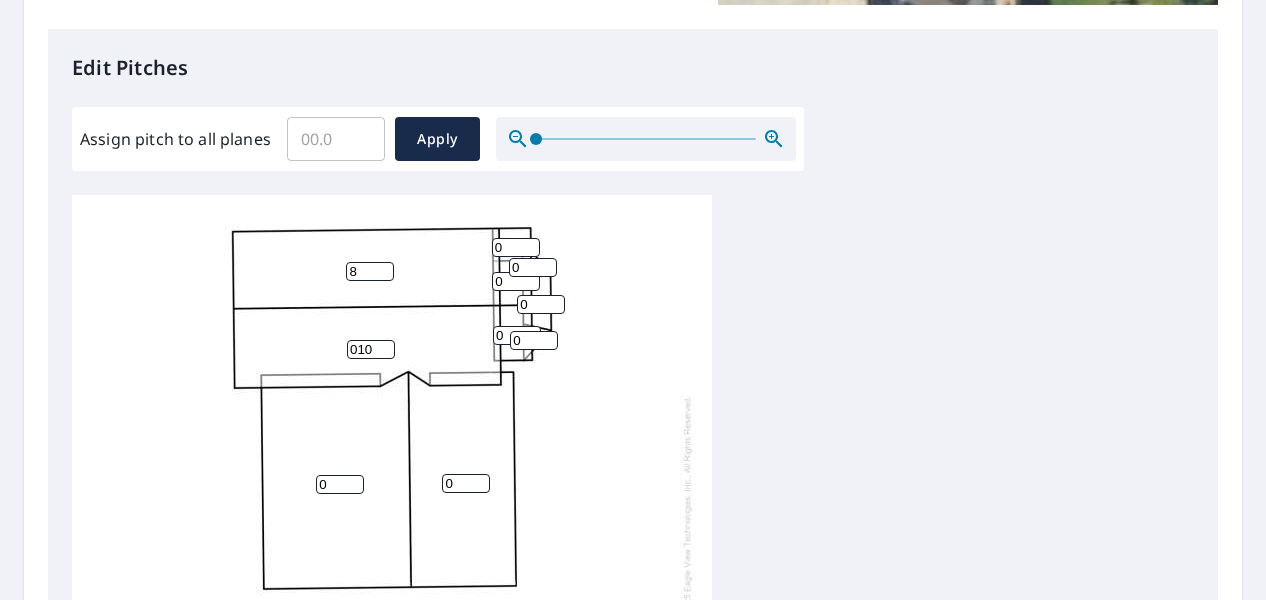 click on "8" at bounding box center [370, 271] 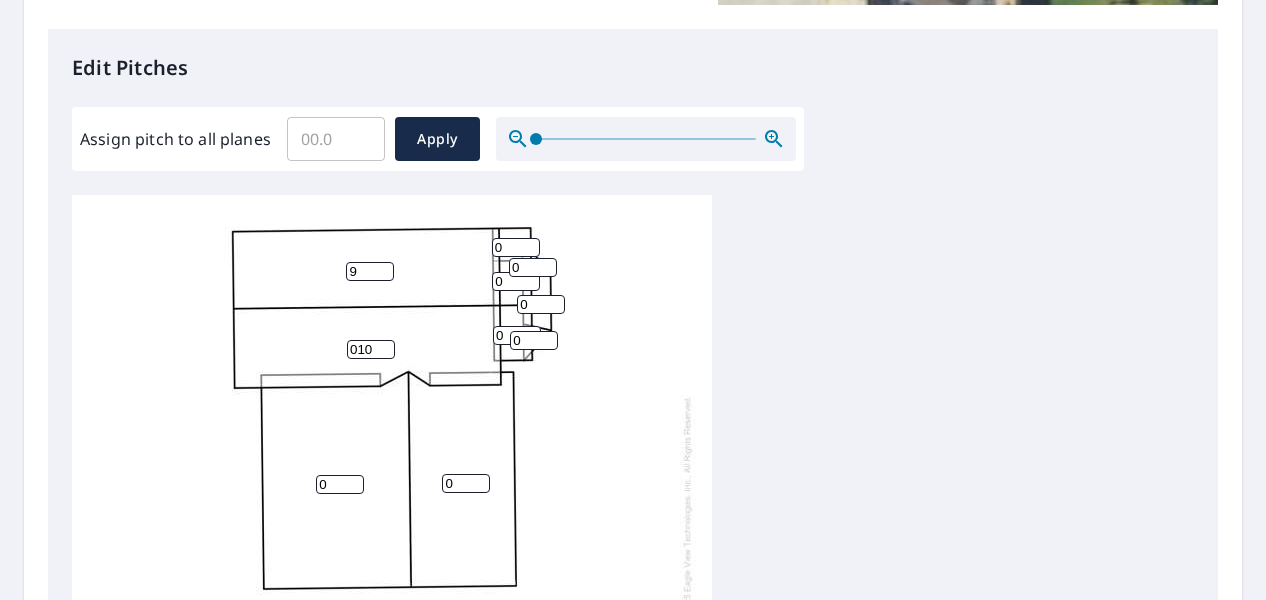 click on "9" at bounding box center [370, 271] 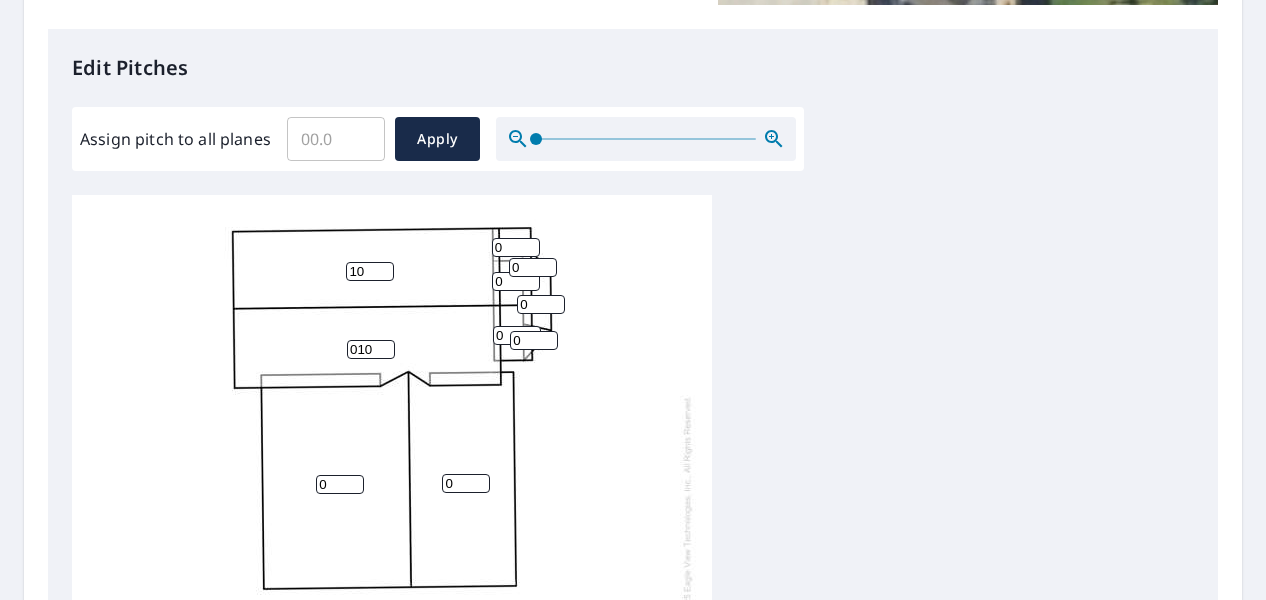 type on "10" 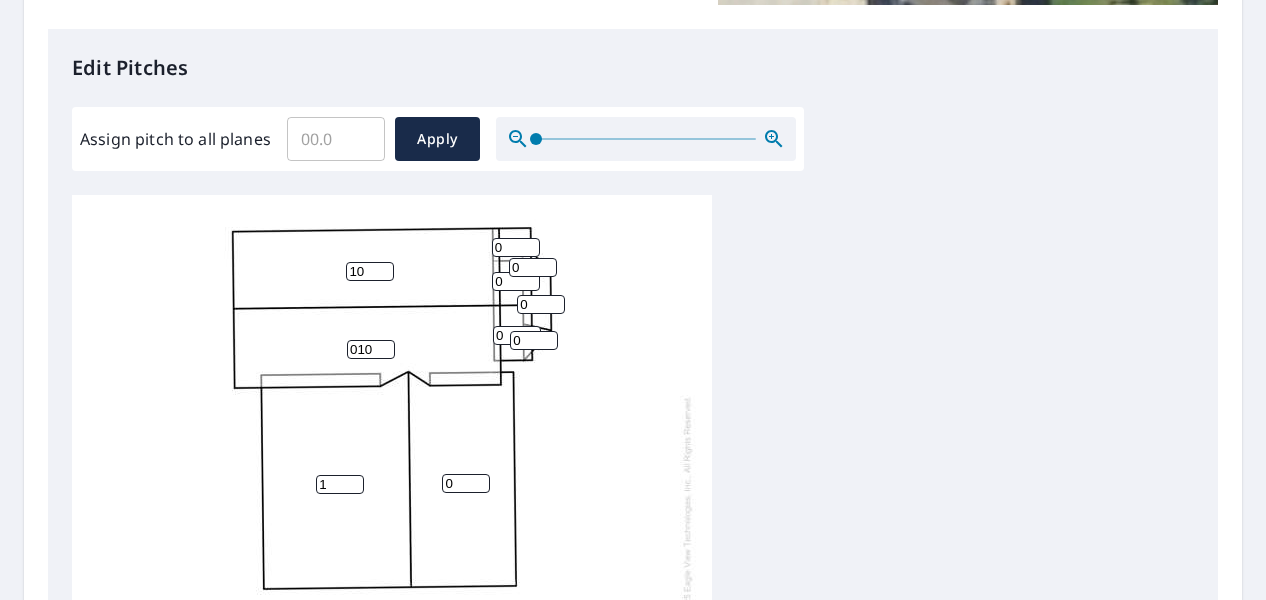 click on "1" at bounding box center [340, 484] 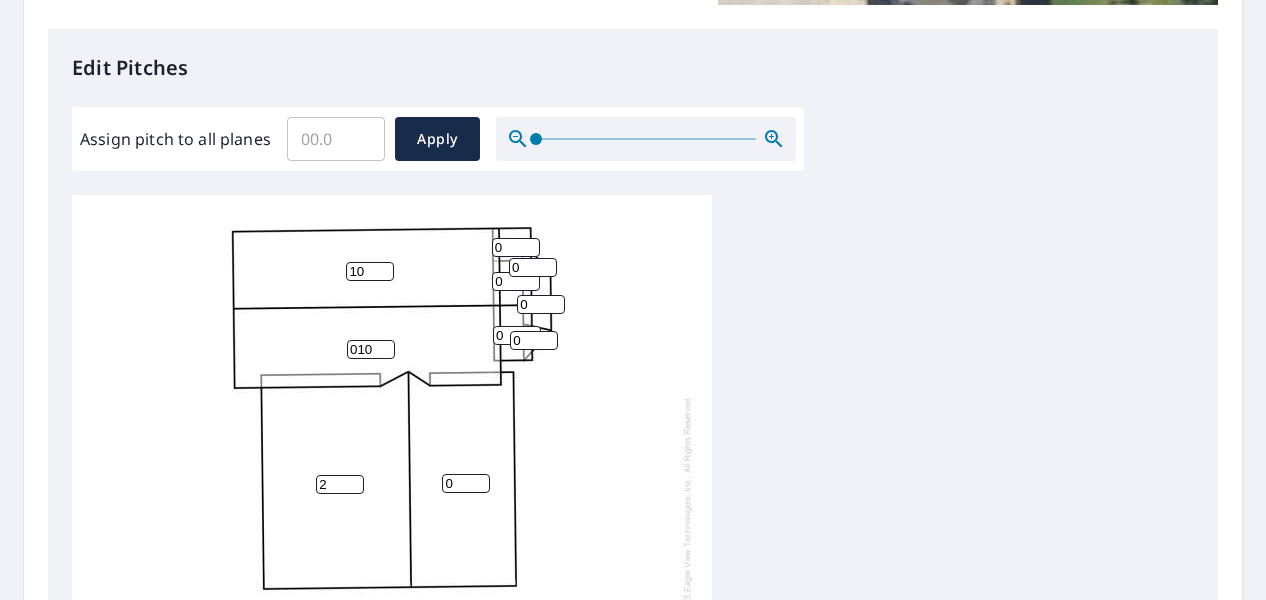 click on "2" at bounding box center [340, 484] 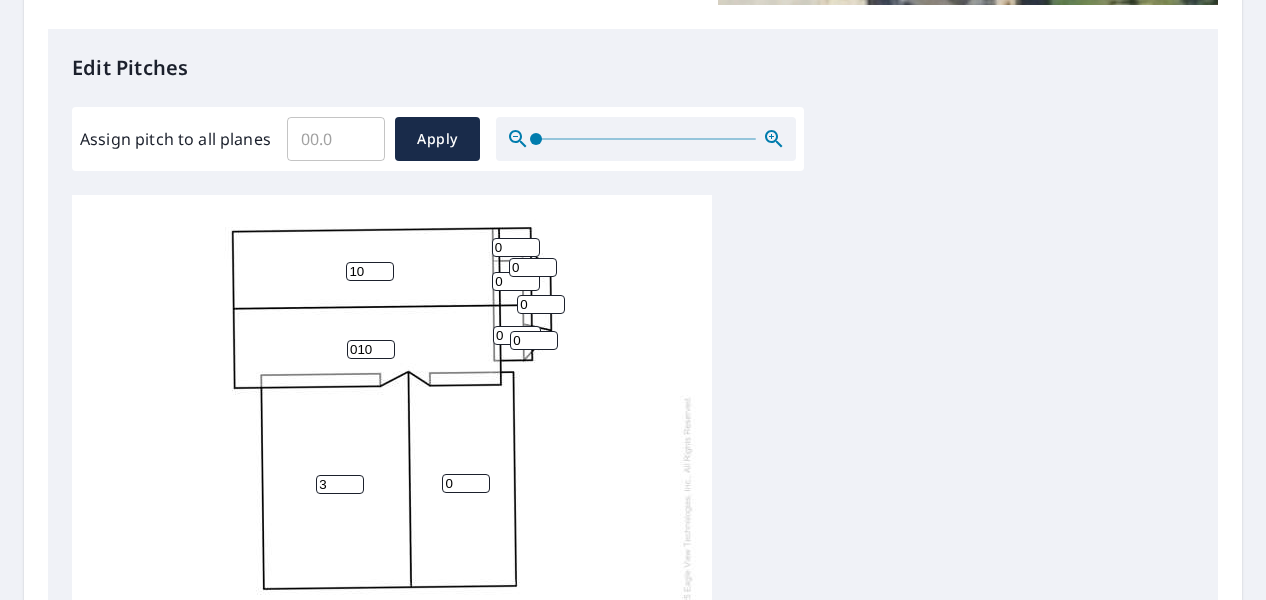 click on "3" at bounding box center (340, 484) 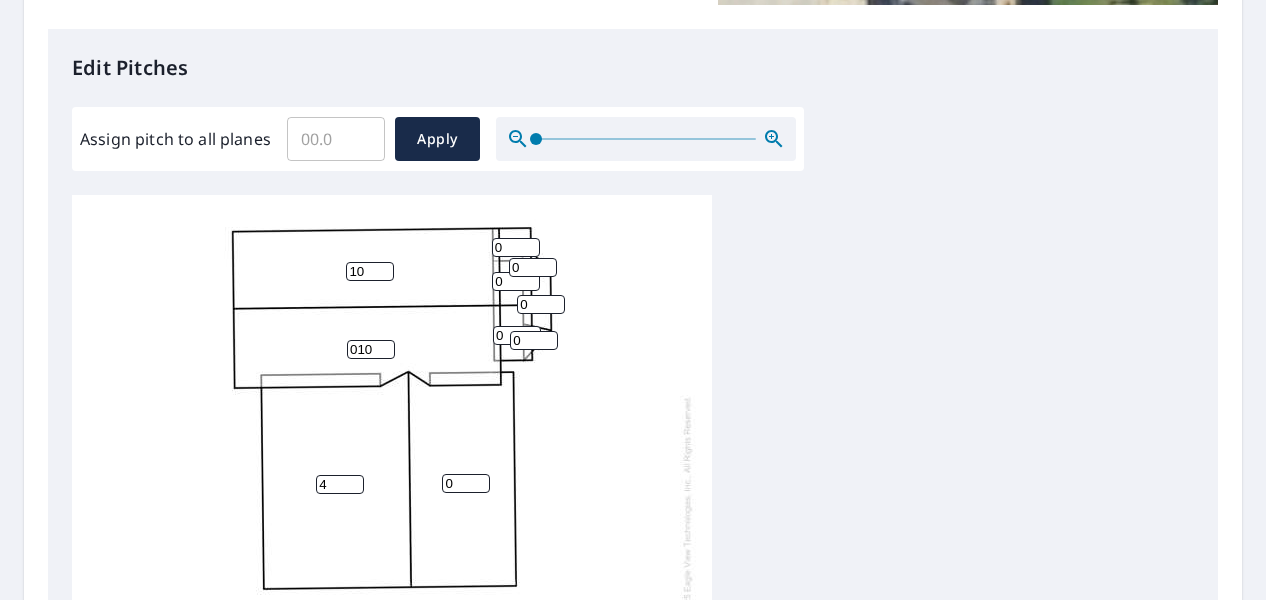 click on "4" at bounding box center (340, 484) 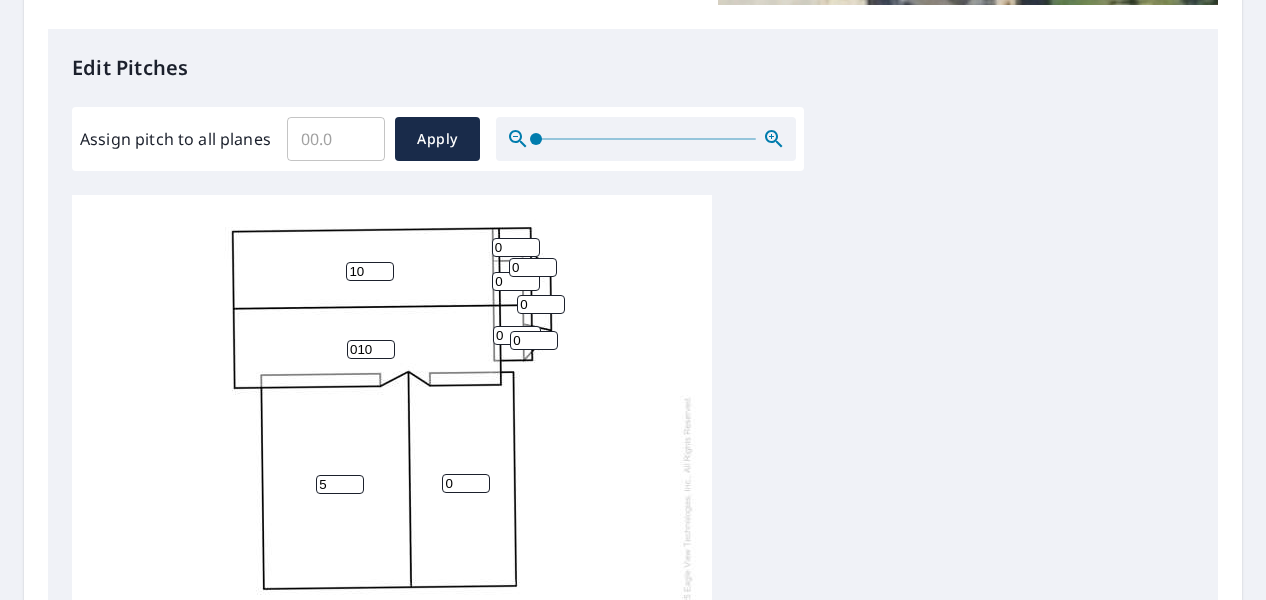 click on "5" at bounding box center (340, 484) 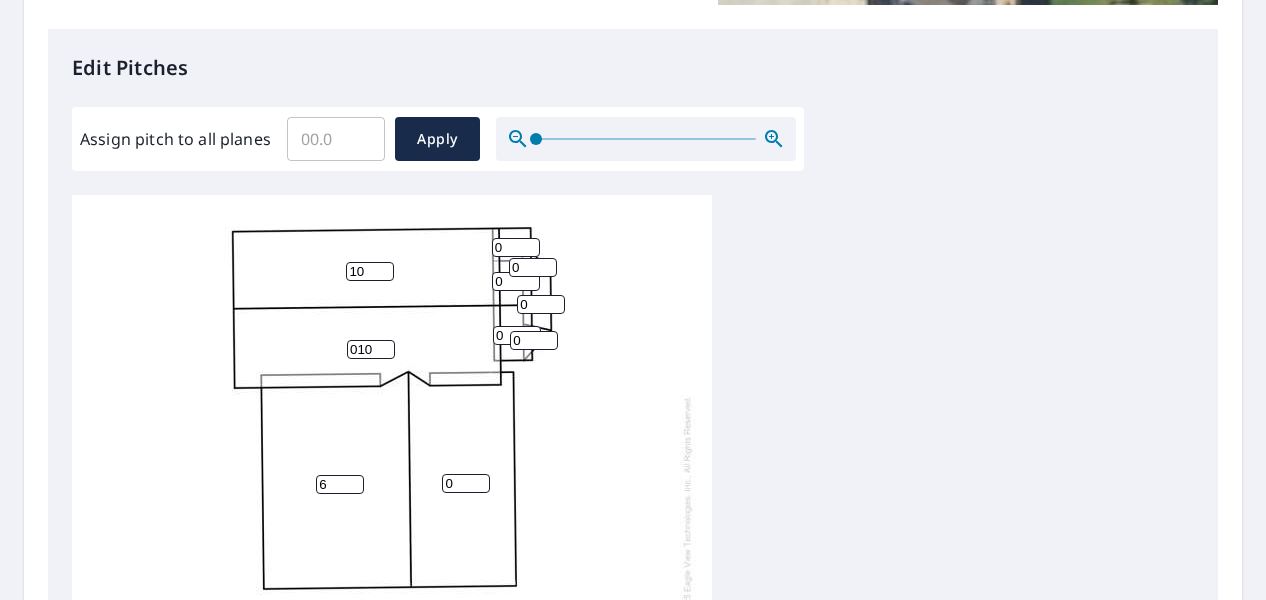 click on "6" at bounding box center (340, 484) 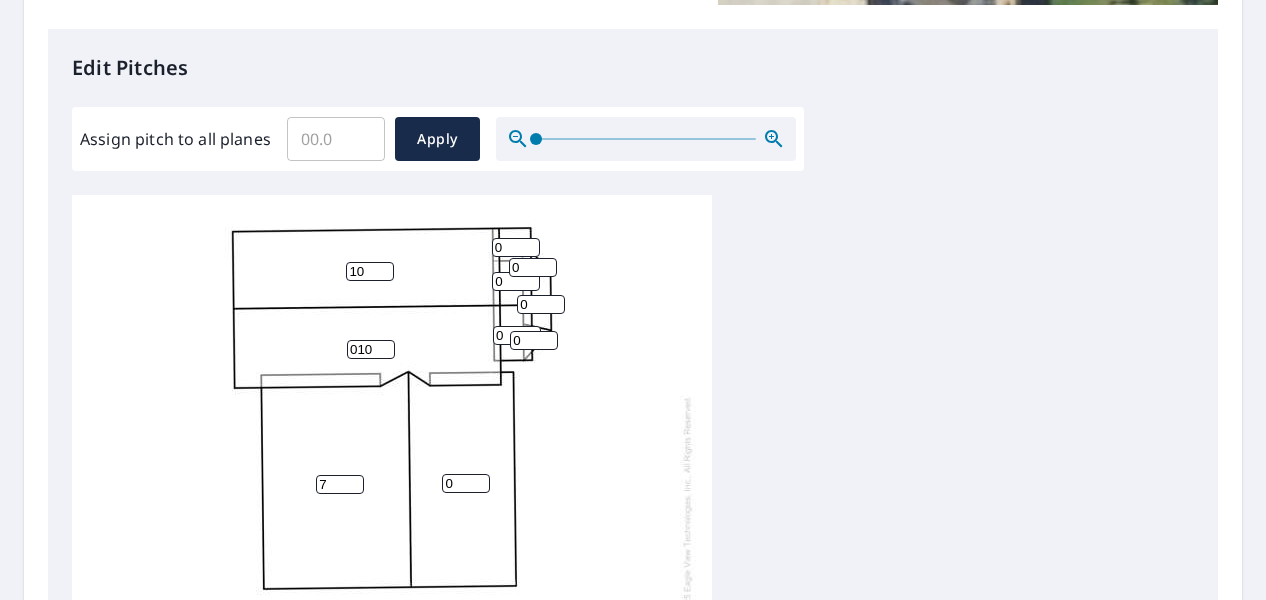 type on "7" 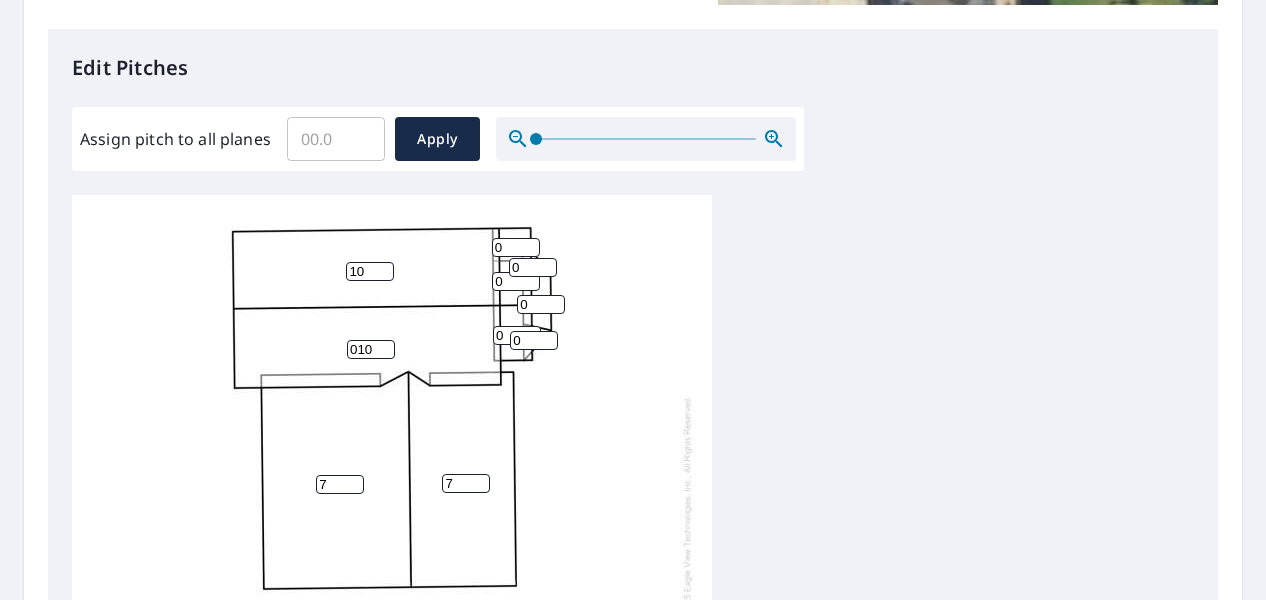 type on "7" 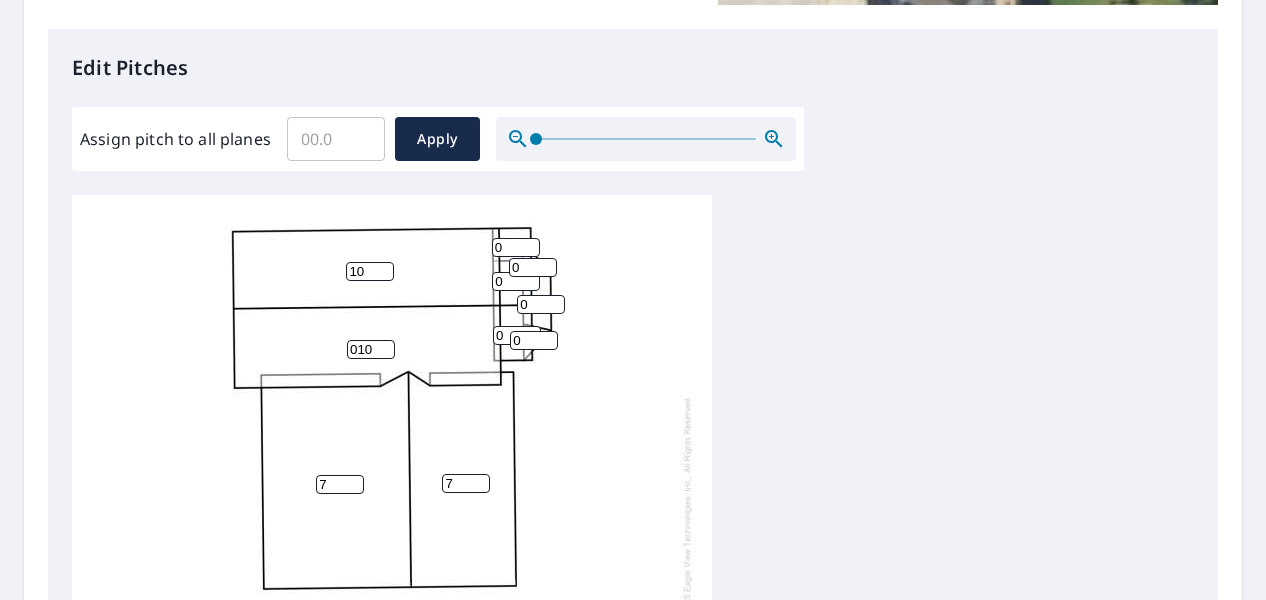 click on "0" at bounding box center [516, 247] 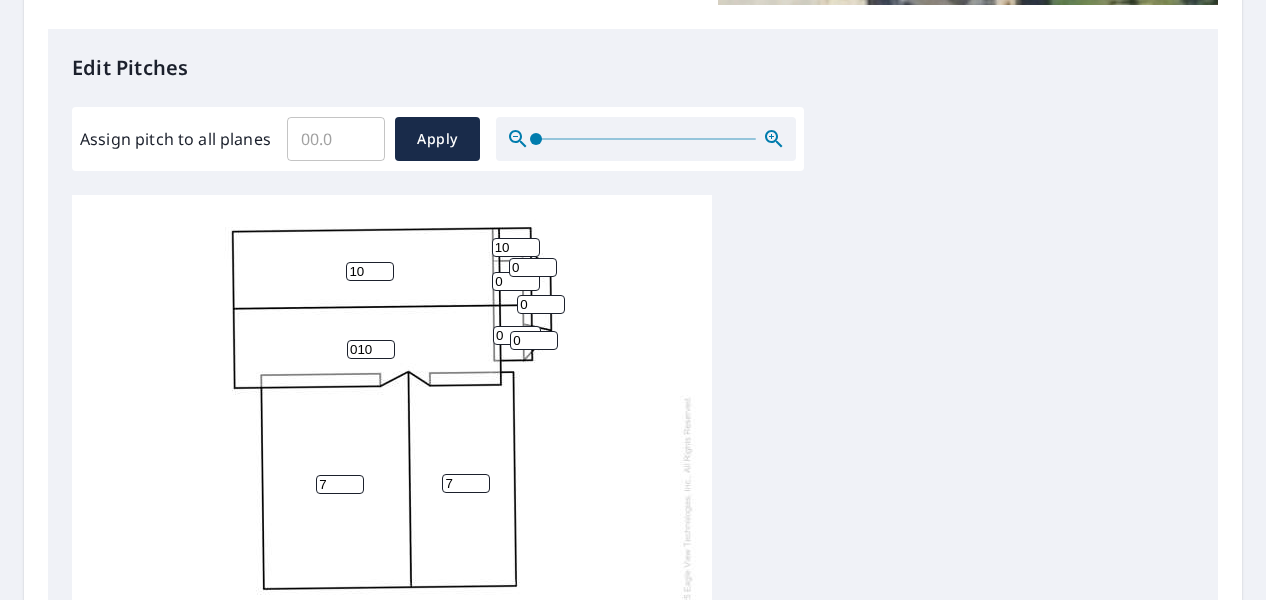 type on "10" 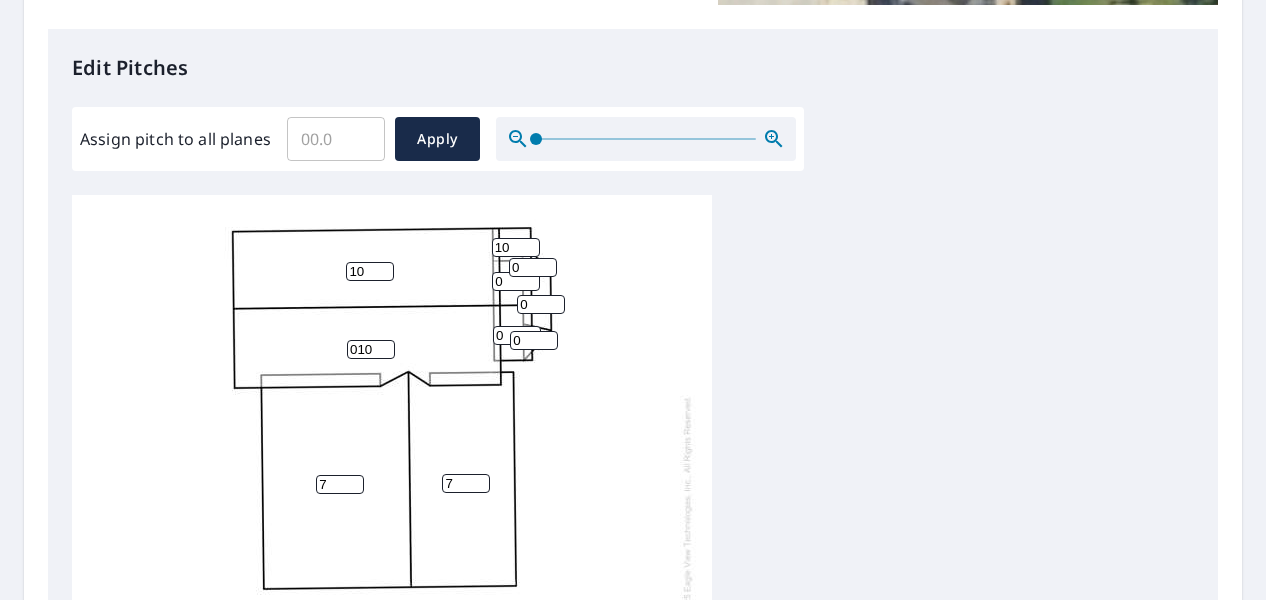 click on "0" at bounding box center (533, 267) 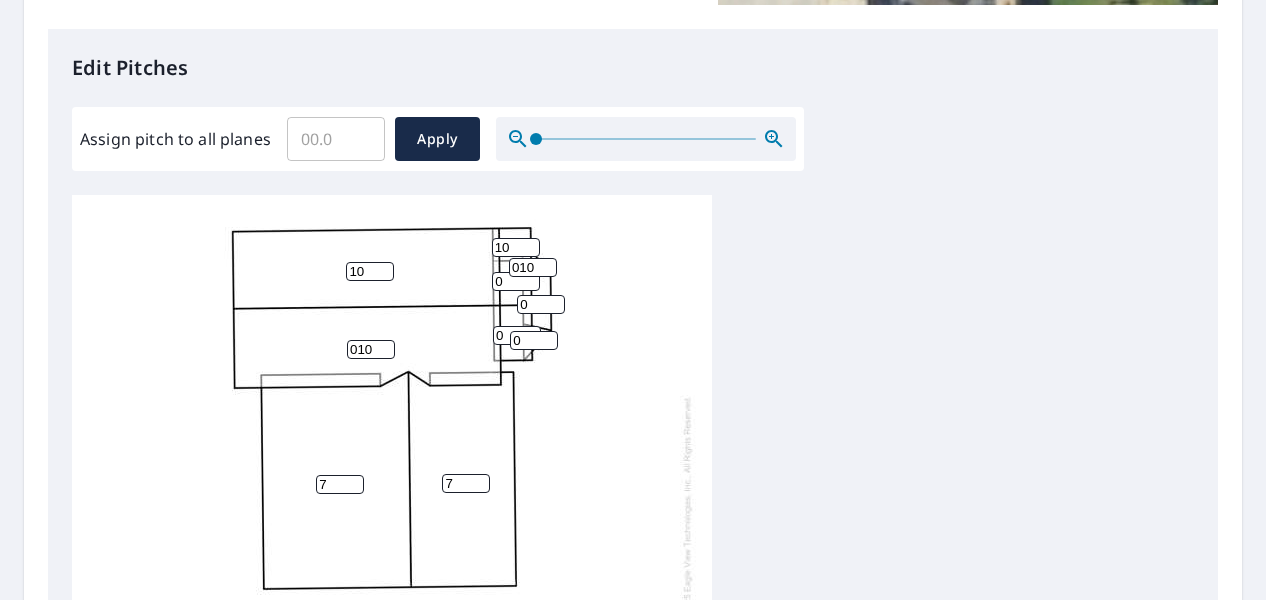 type on "010" 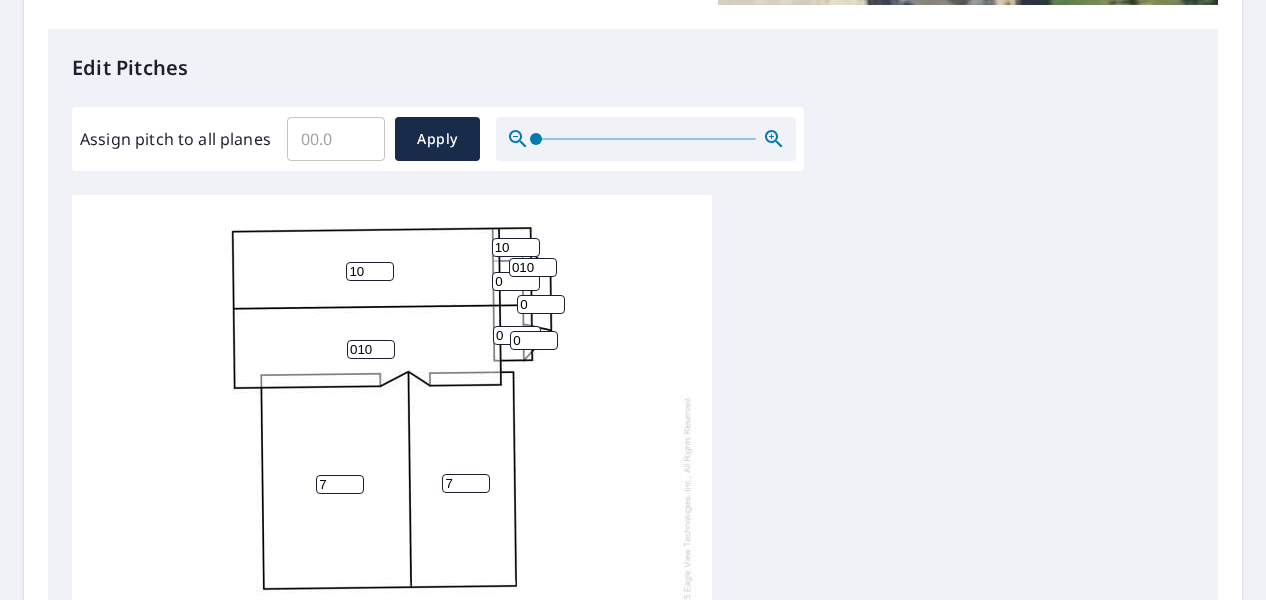 click on "0" at bounding box center (516, 281) 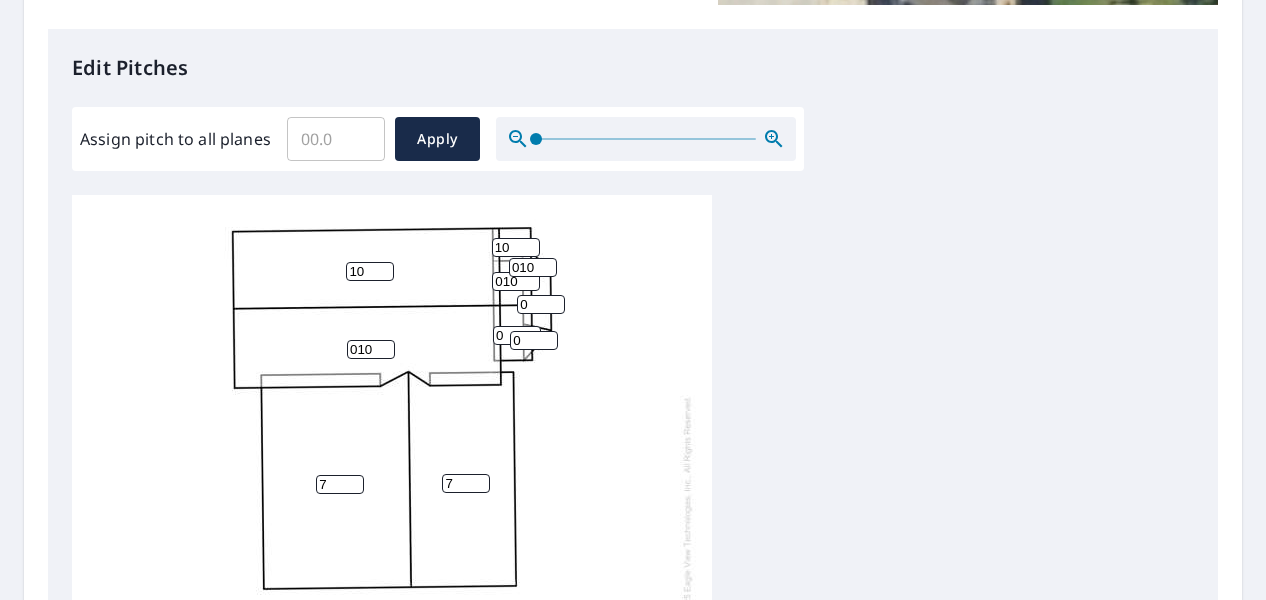 type on "010" 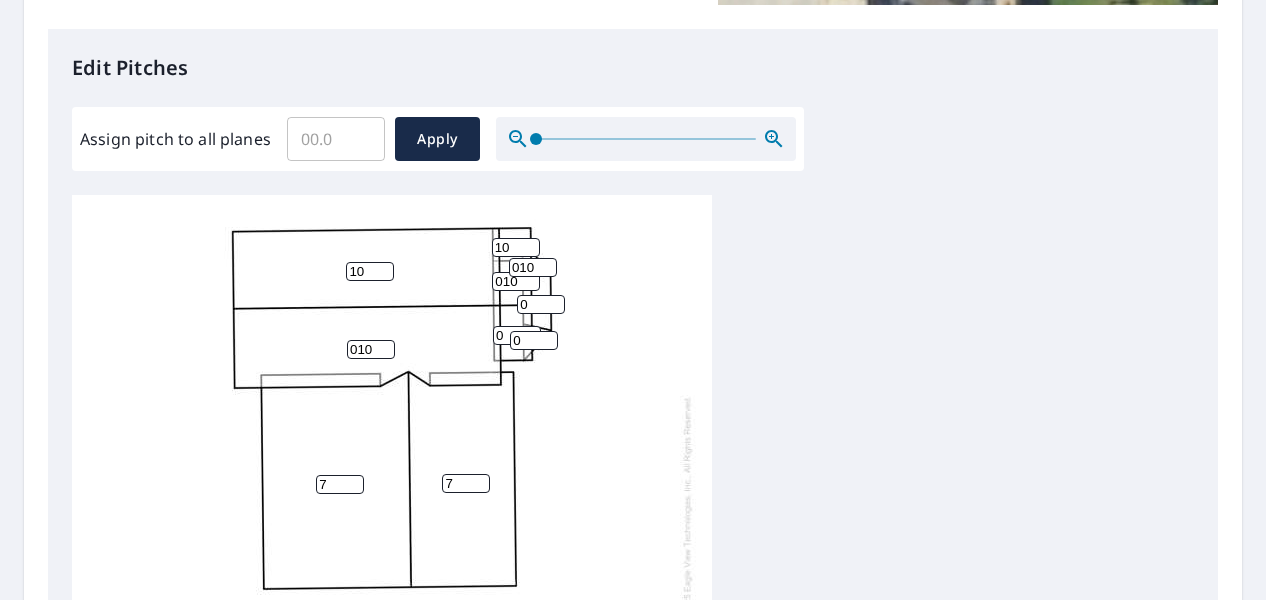 click on "0" at bounding box center (517, 335) 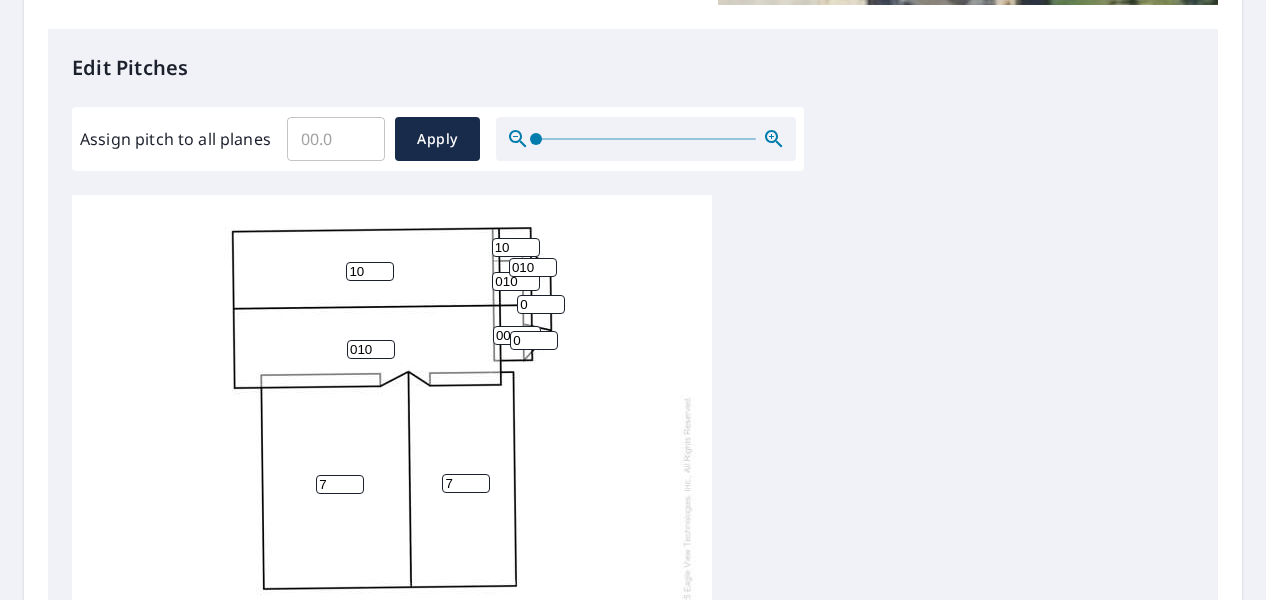 type on "0" 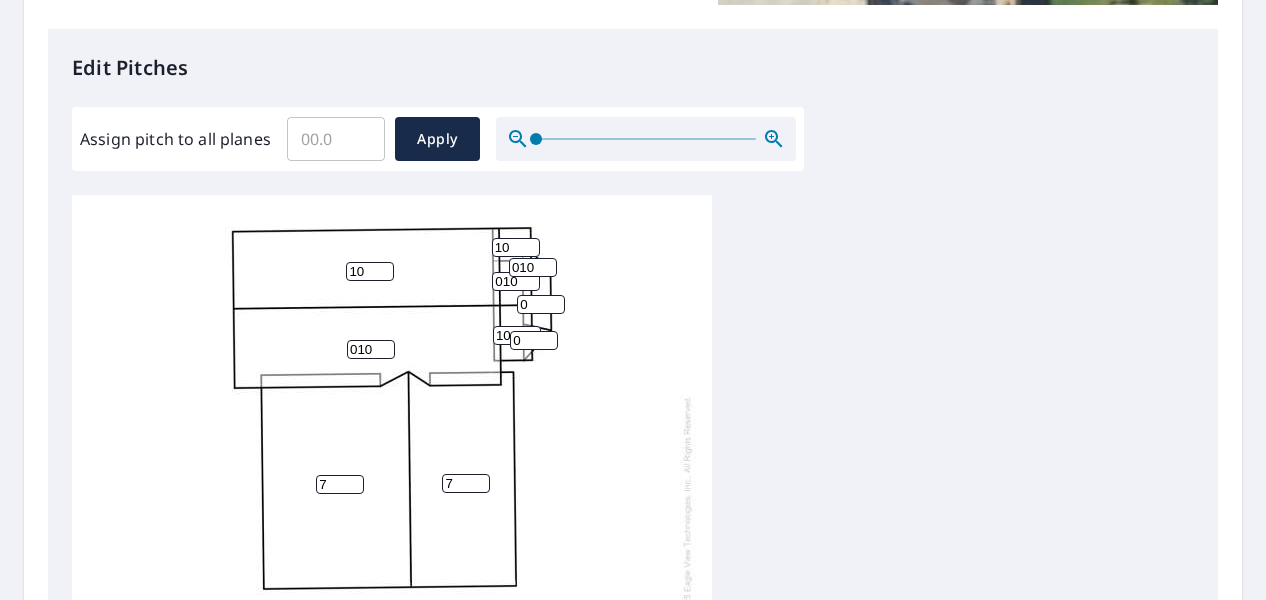 type on "10" 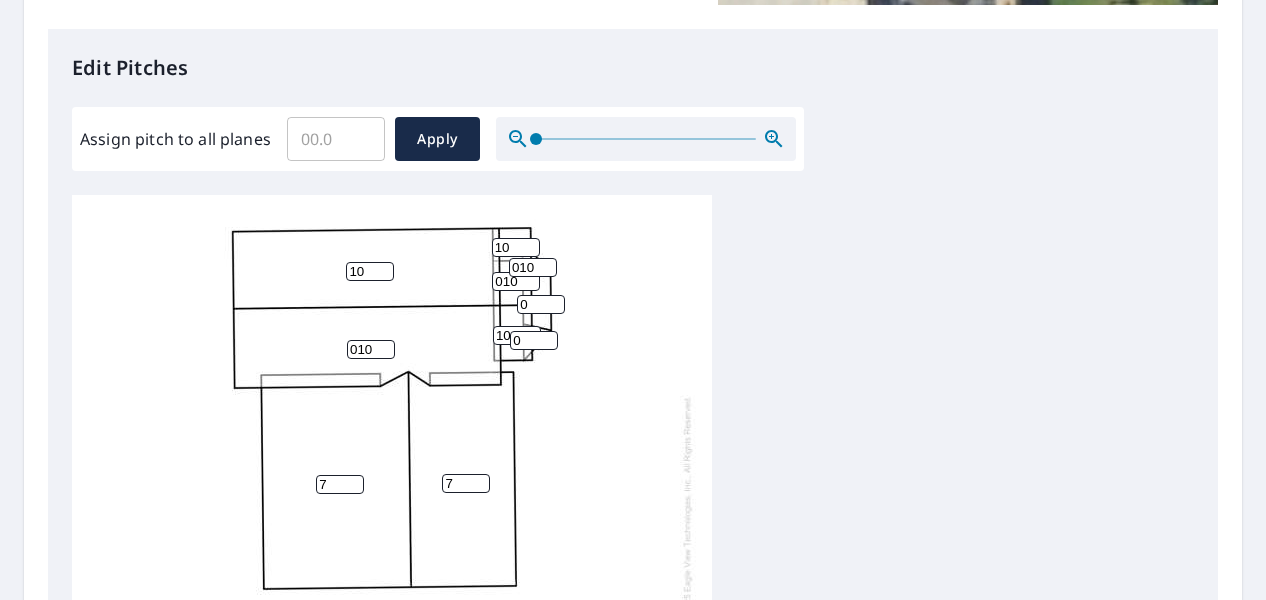 click on "0" at bounding box center (534, 340) 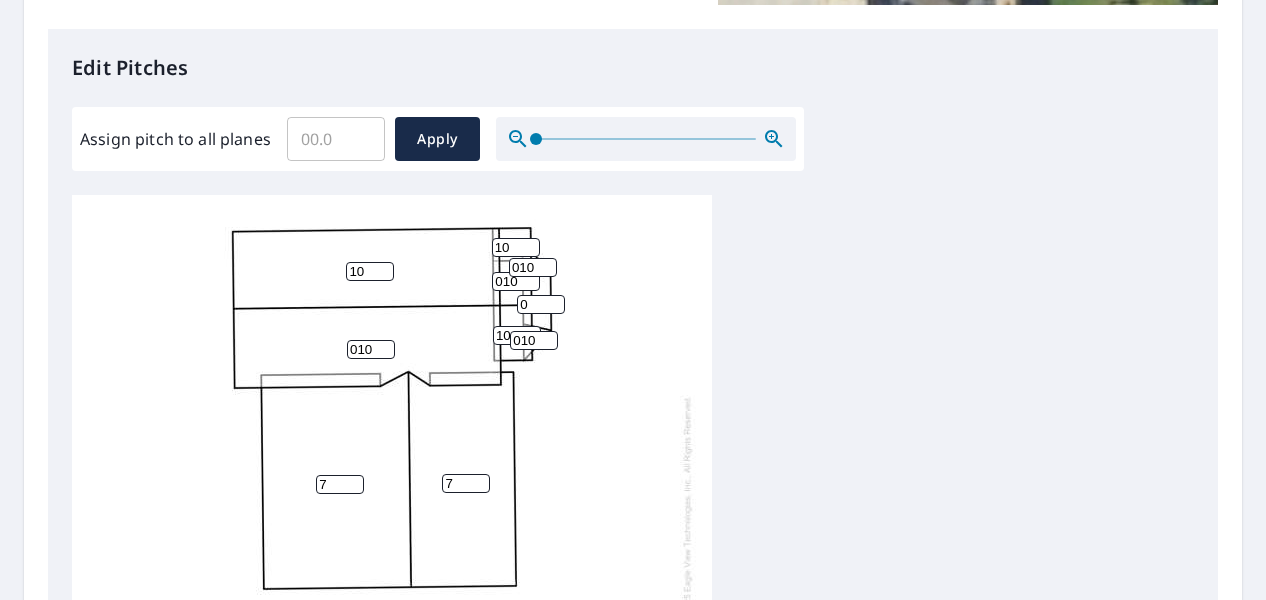 type on "010" 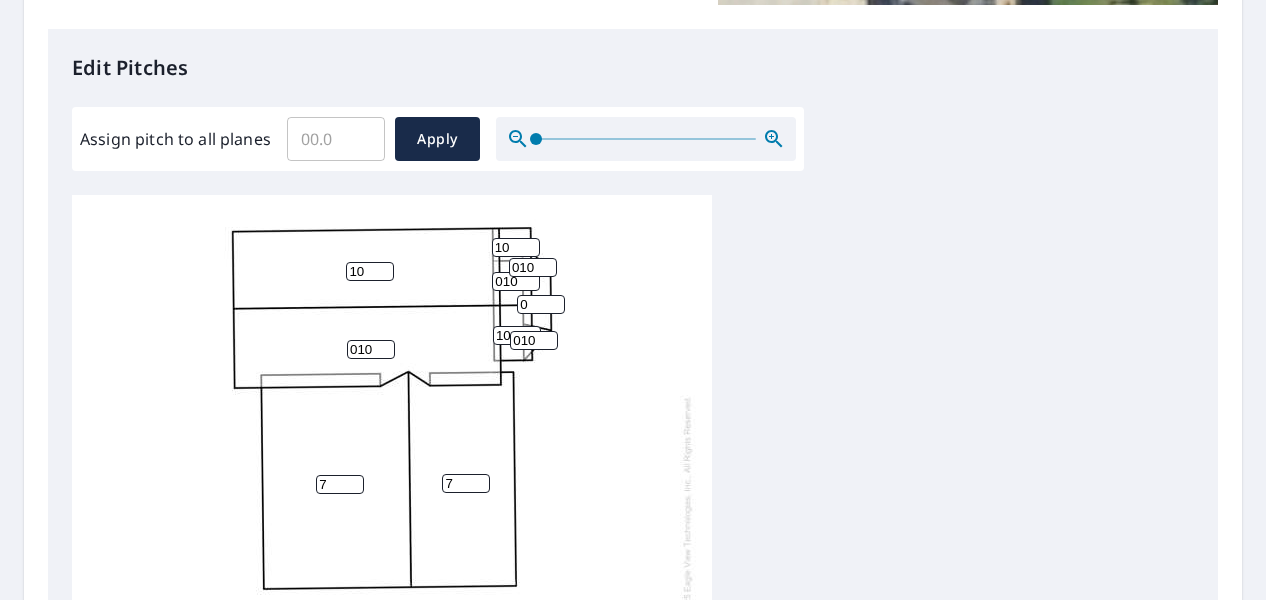 click on "0" at bounding box center (541, 304) 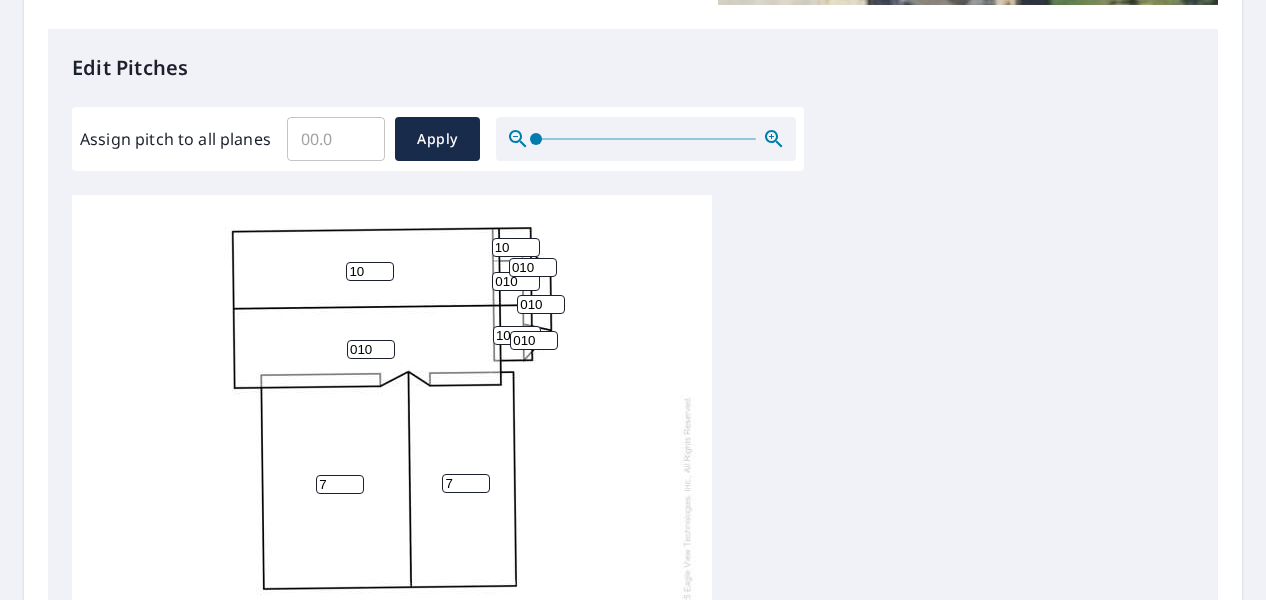 type on "010" 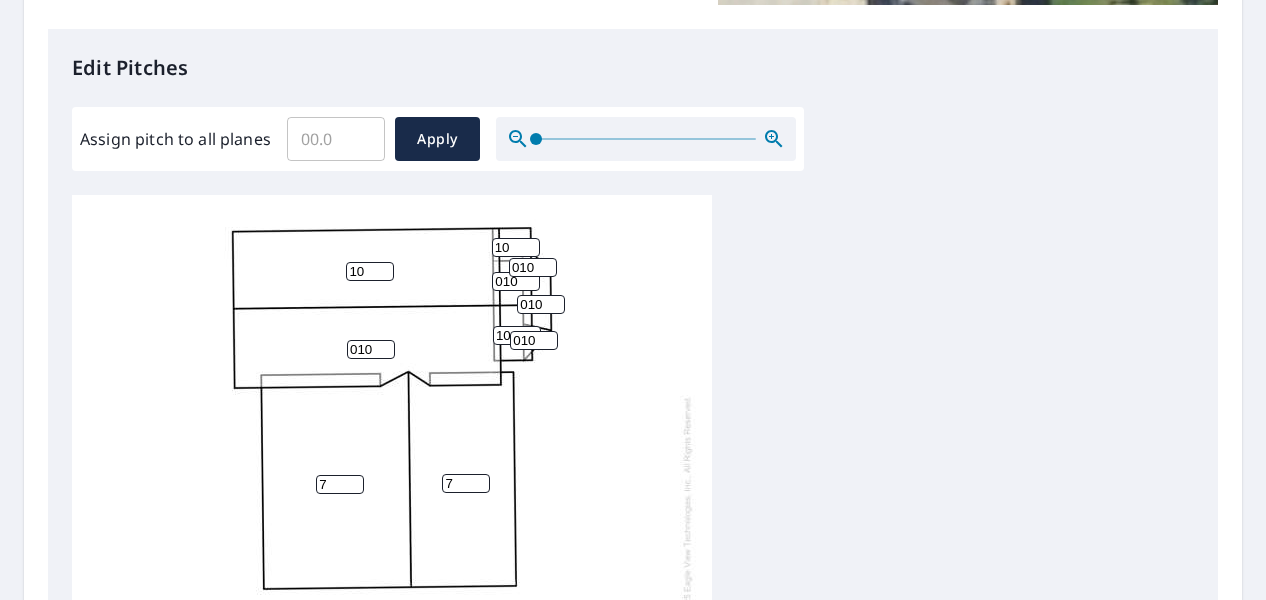 click on "[NUMBER] [NUMBER] [NUMBER] [NUMBER] [NUMBER] [NUMBER] [NUMBER] [NUMBER] [NUMBER] [NUMBER] [NUMBER] [NUMBER]" at bounding box center [392, 509] 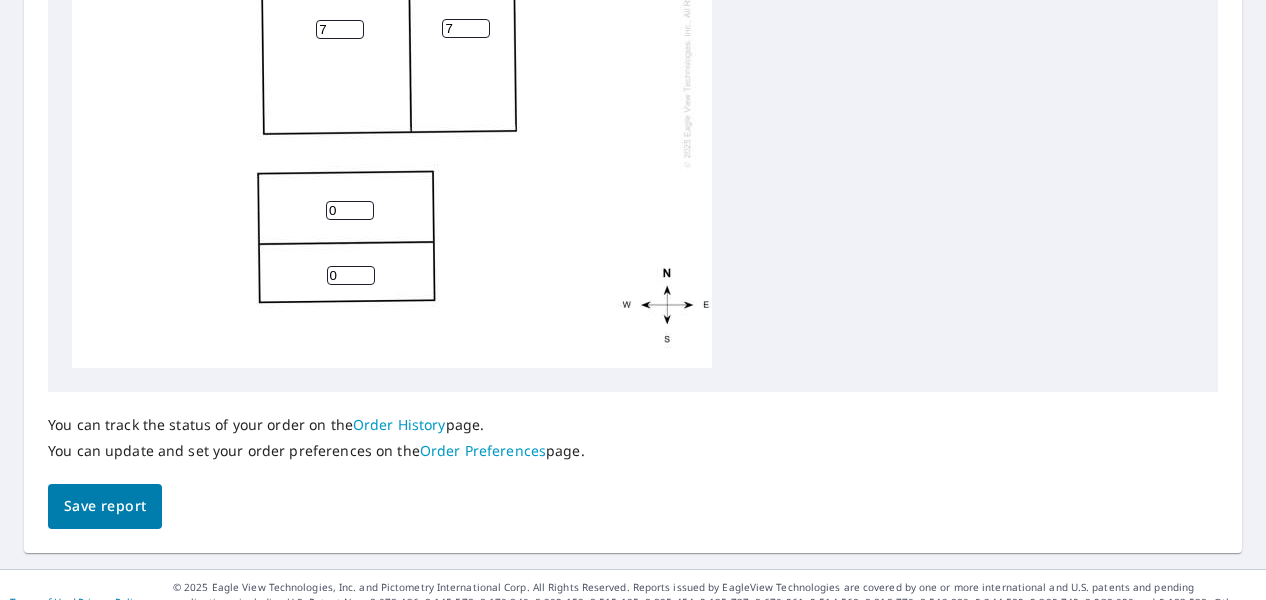 scroll, scrollTop: 958, scrollLeft: 0, axis: vertical 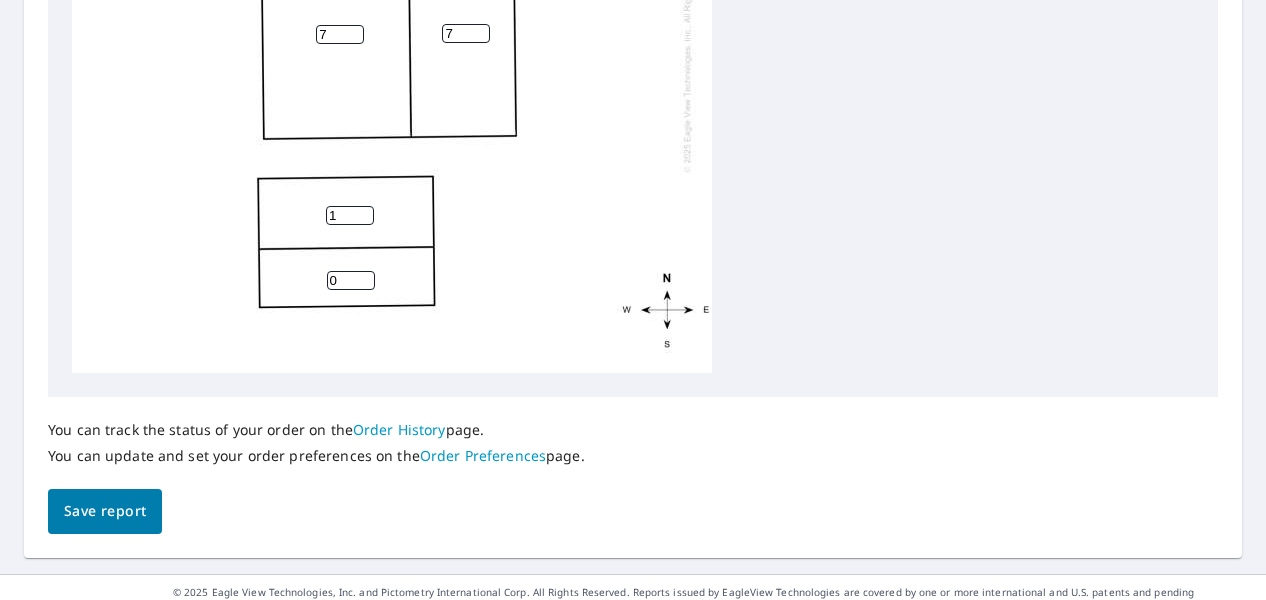click on "1" at bounding box center (350, 215) 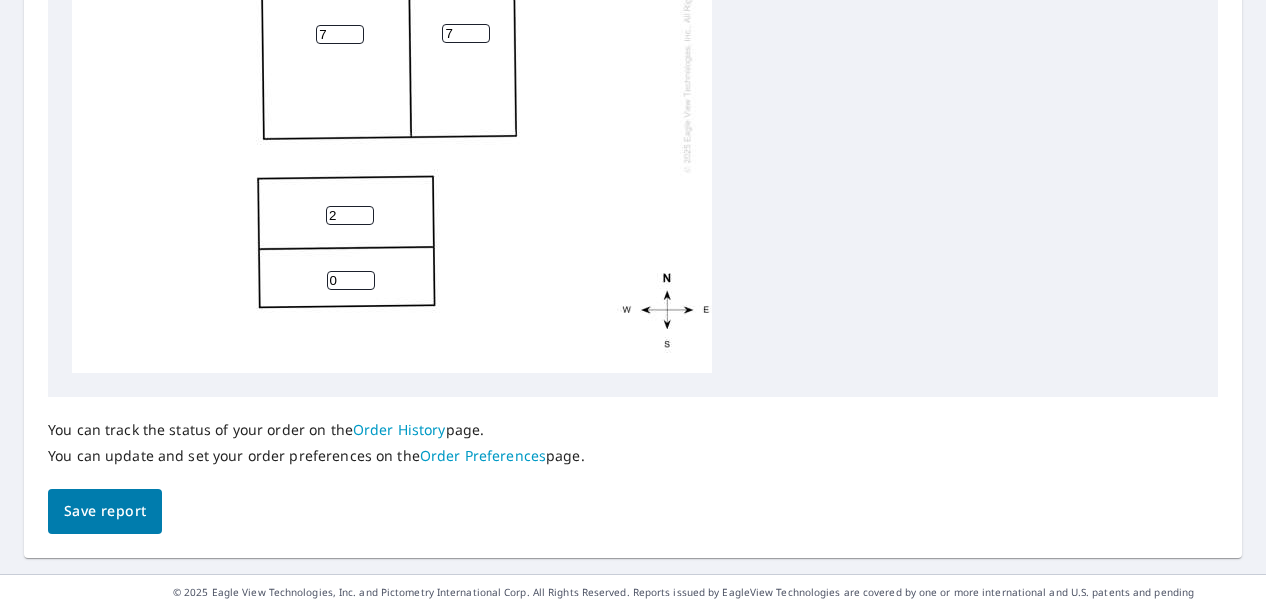 click on "2" at bounding box center (350, 215) 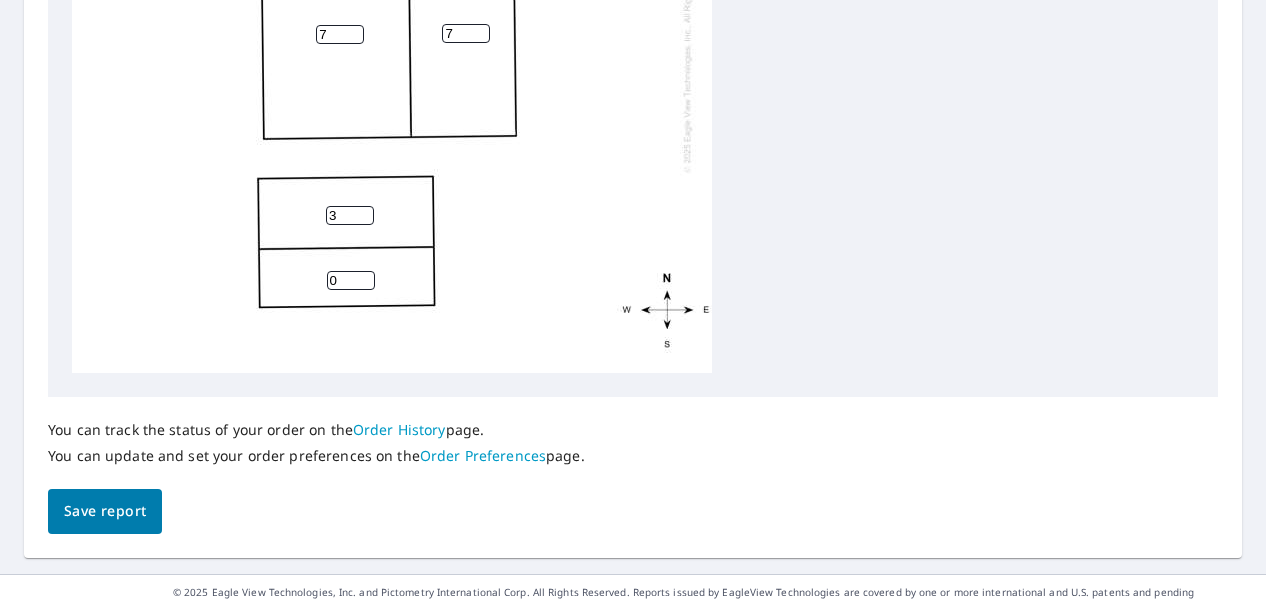 click on "3" at bounding box center [350, 215] 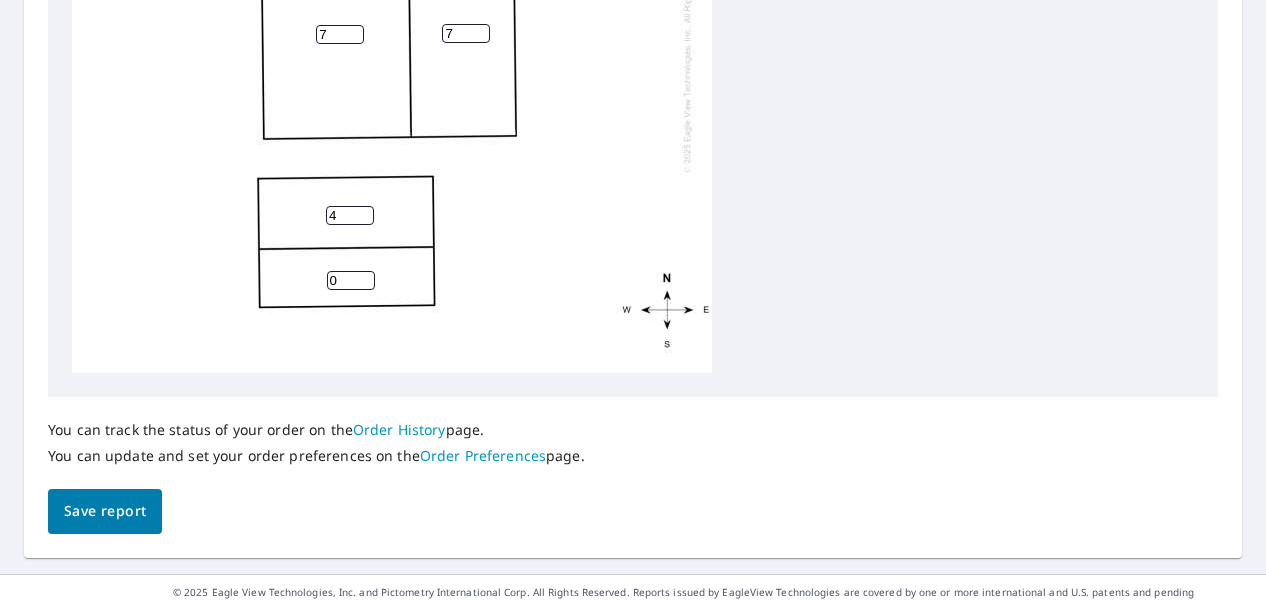 click on "4" at bounding box center [350, 215] 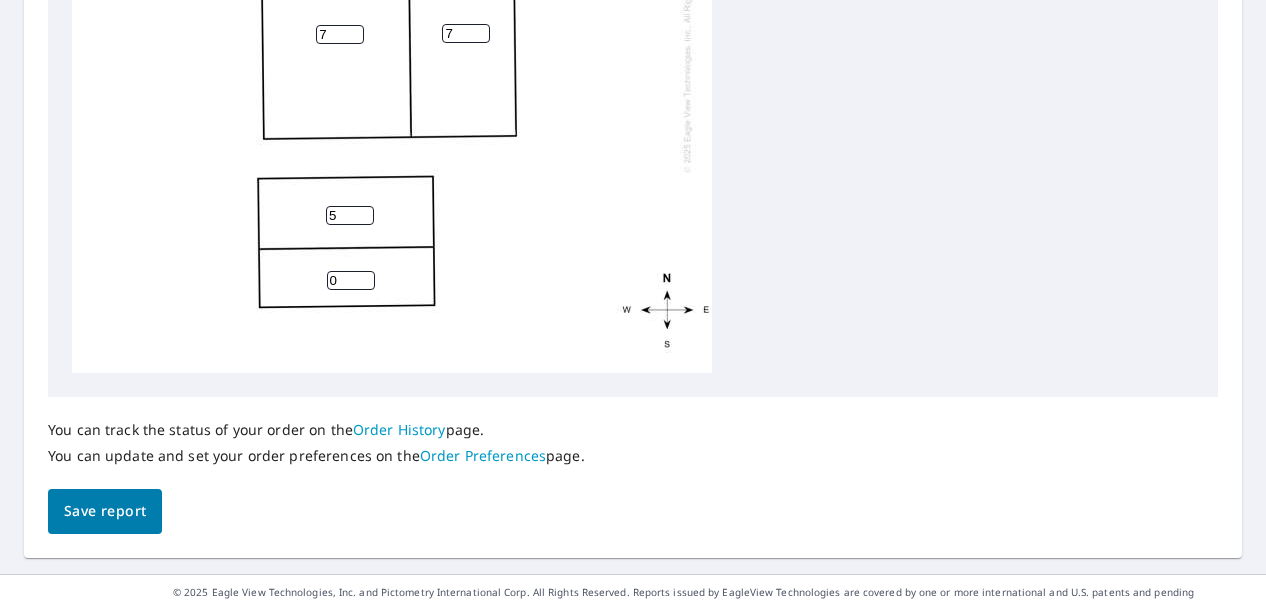click on "5" at bounding box center [350, 215] 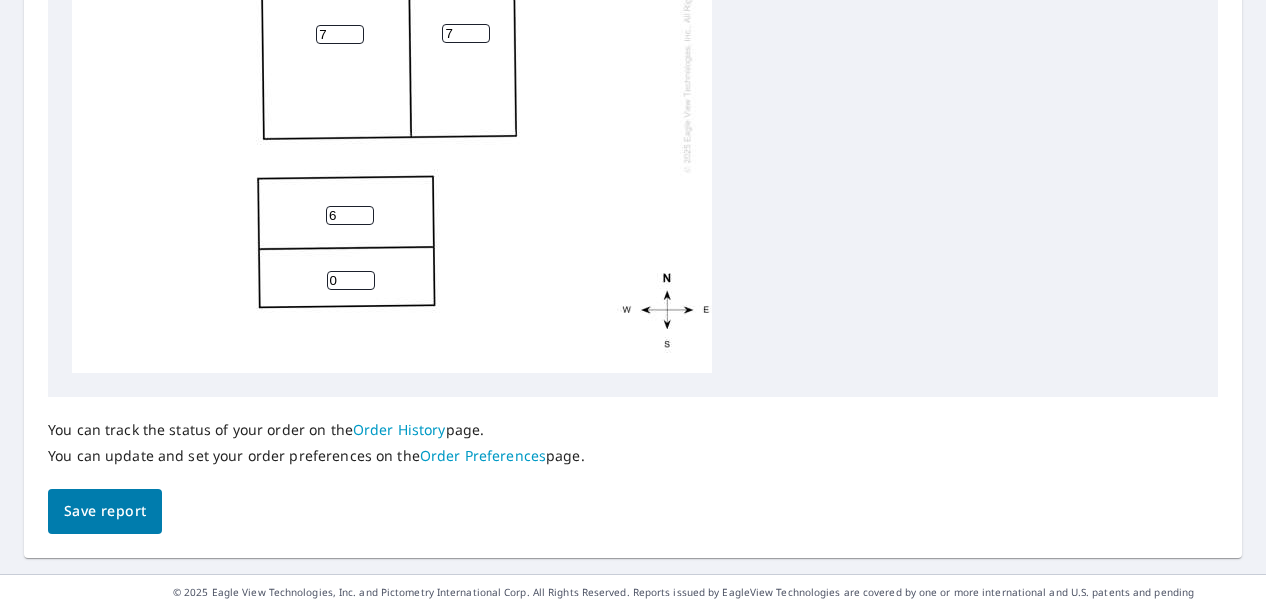 type on "6" 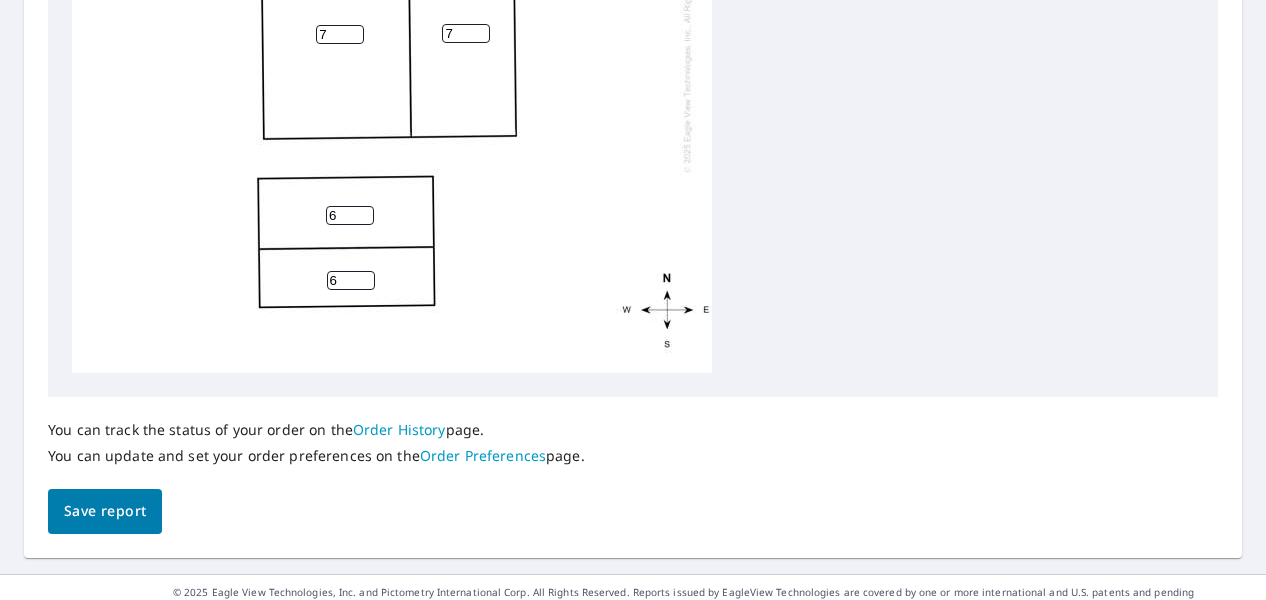 type on "6" 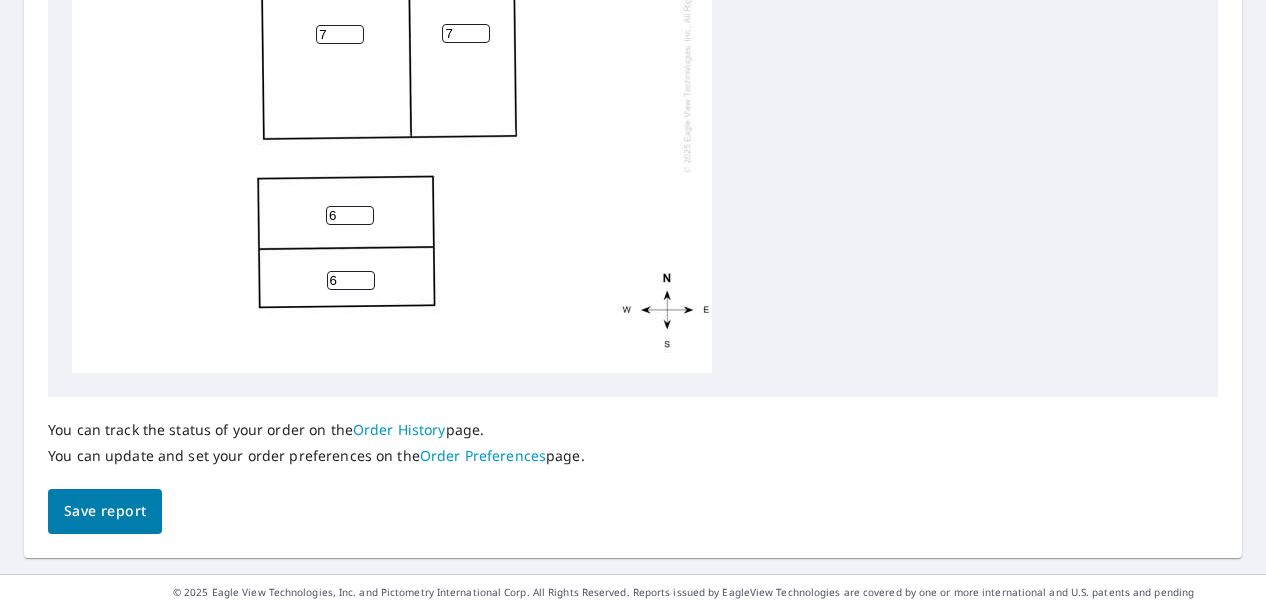 click on "Report Details View and edit your report information below. Report Type Sketch Only Report ID [NUMBER] Report Date [DATE], [TIME] Planes 12 Address [NUMBER] [STREET] [CITY], [STATE] [ZIP] Edit Pitches Assign pitch to all planes ​ Apply You can track the status of your order on the  Order History  page. You can update and set your order preferences on the  Order Preferences  page. Save report" at bounding box center (633, -156) 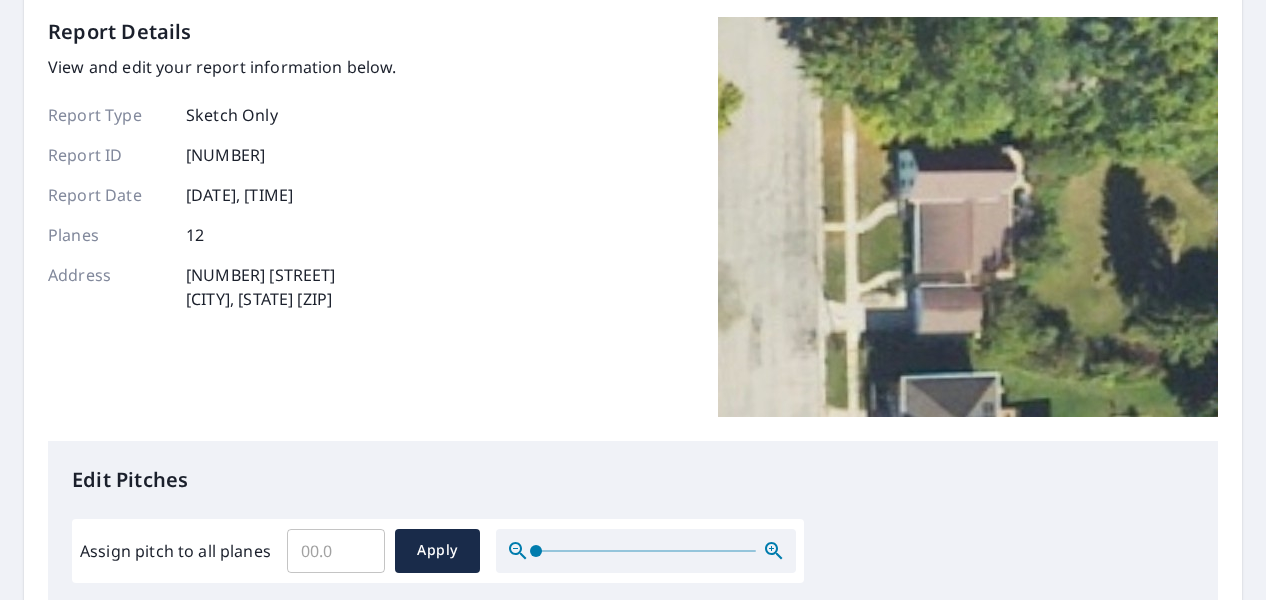 scroll, scrollTop: 0, scrollLeft: 0, axis: both 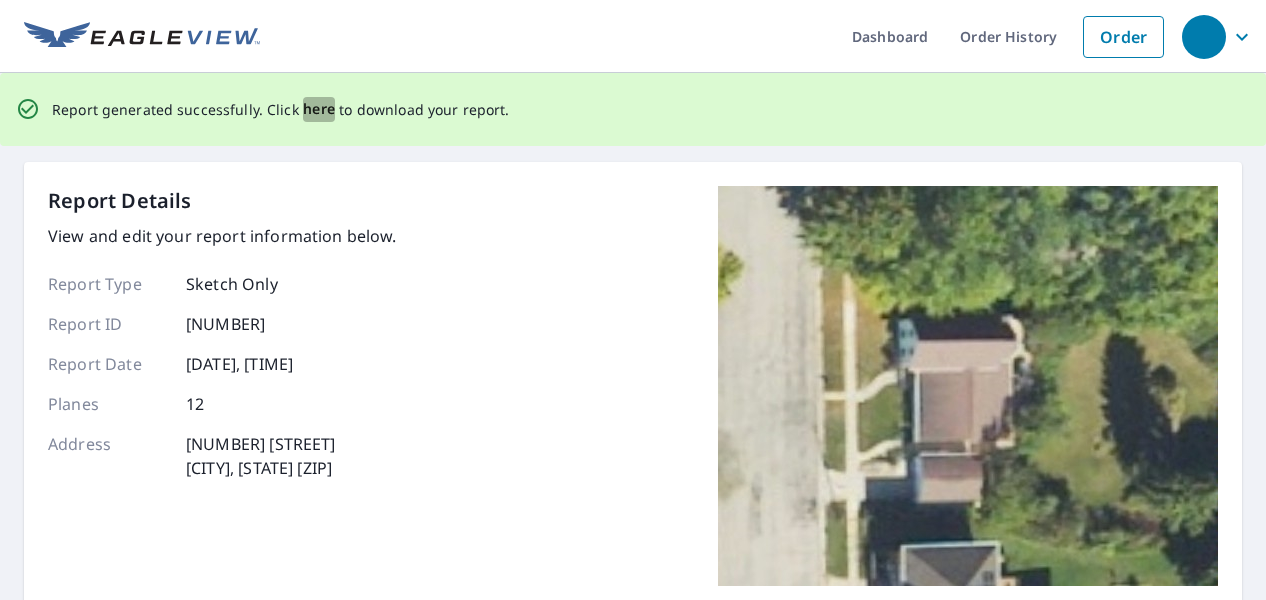 click on "here" at bounding box center [319, 109] 